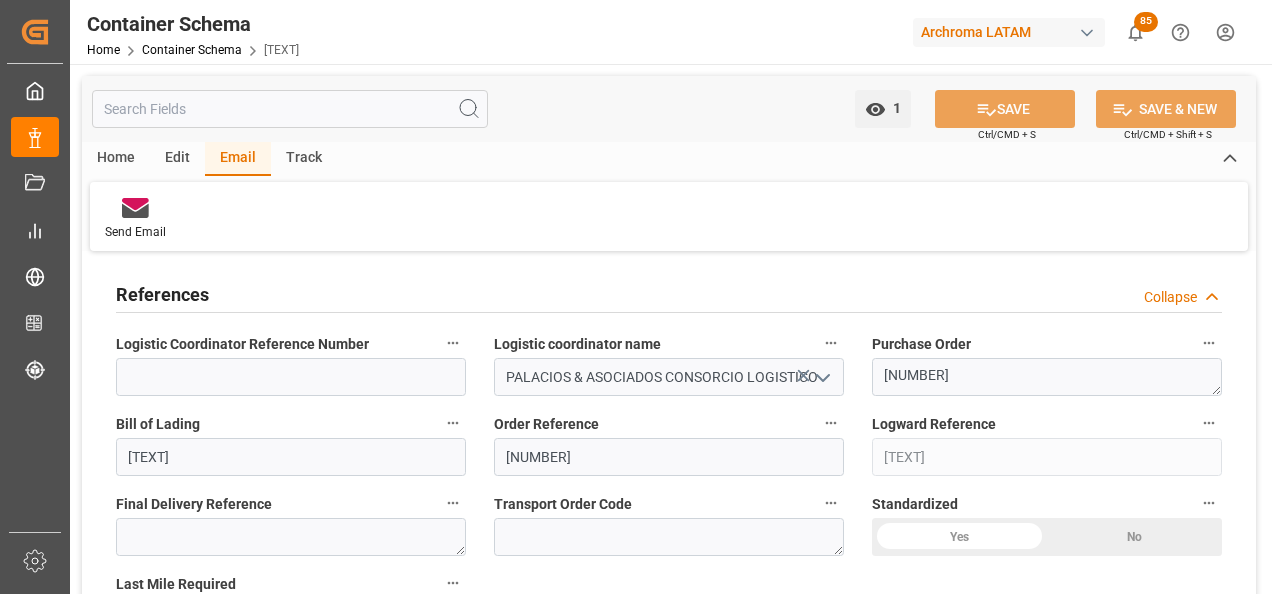scroll, scrollTop: 0, scrollLeft: 0, axis: both 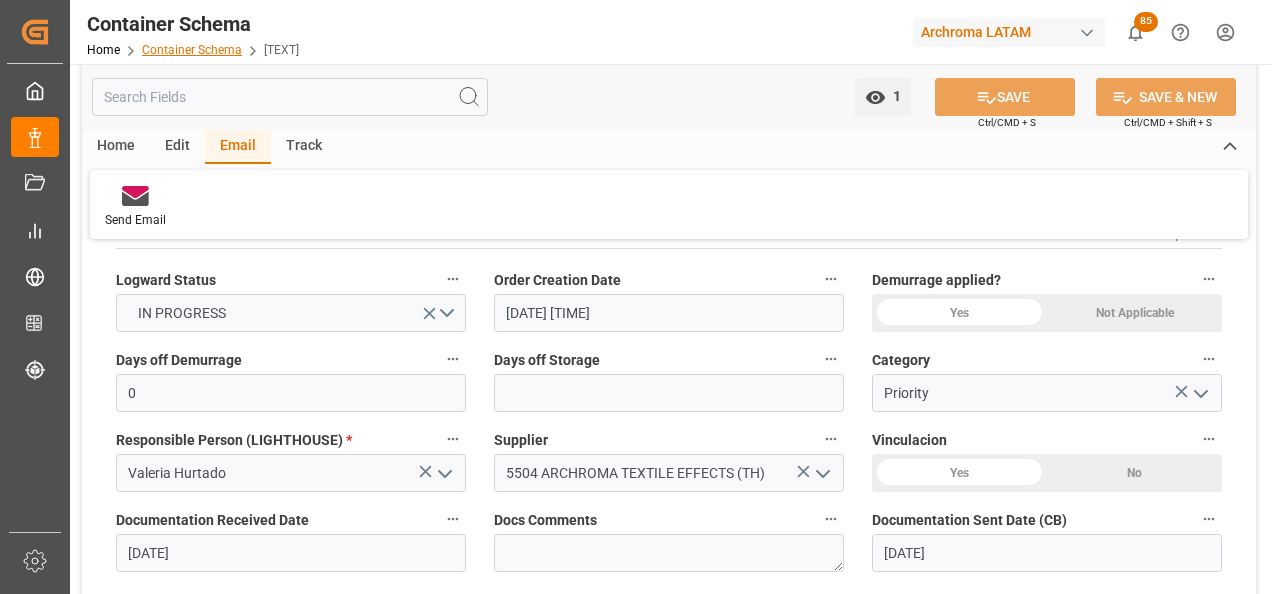 click on "Container Schema" at bounding box center [192, 50] 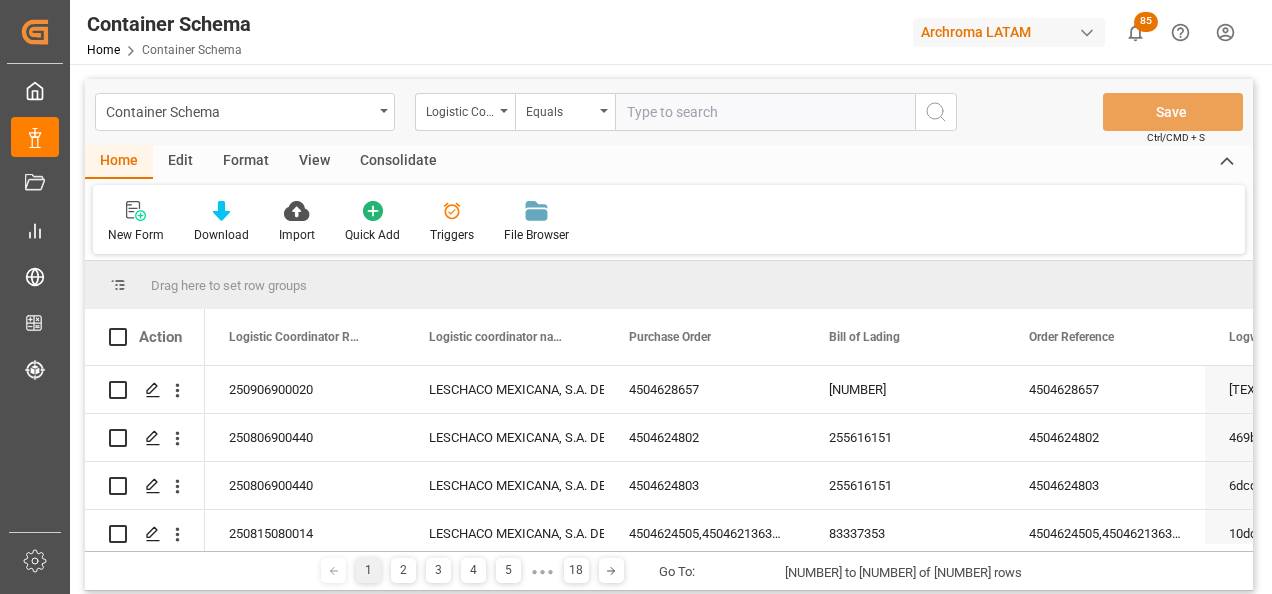 click on "Logistic Coordinator Reference Number" at bounding box center [460, 109] 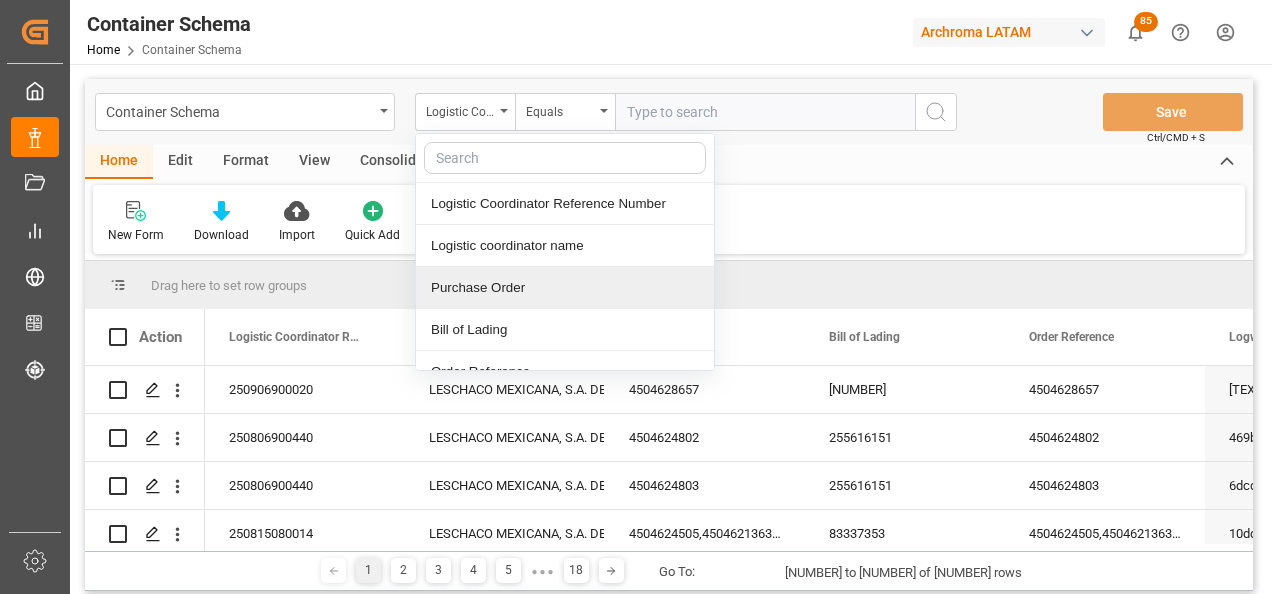click on "Purchase Order" at bounding box center (565, 288) 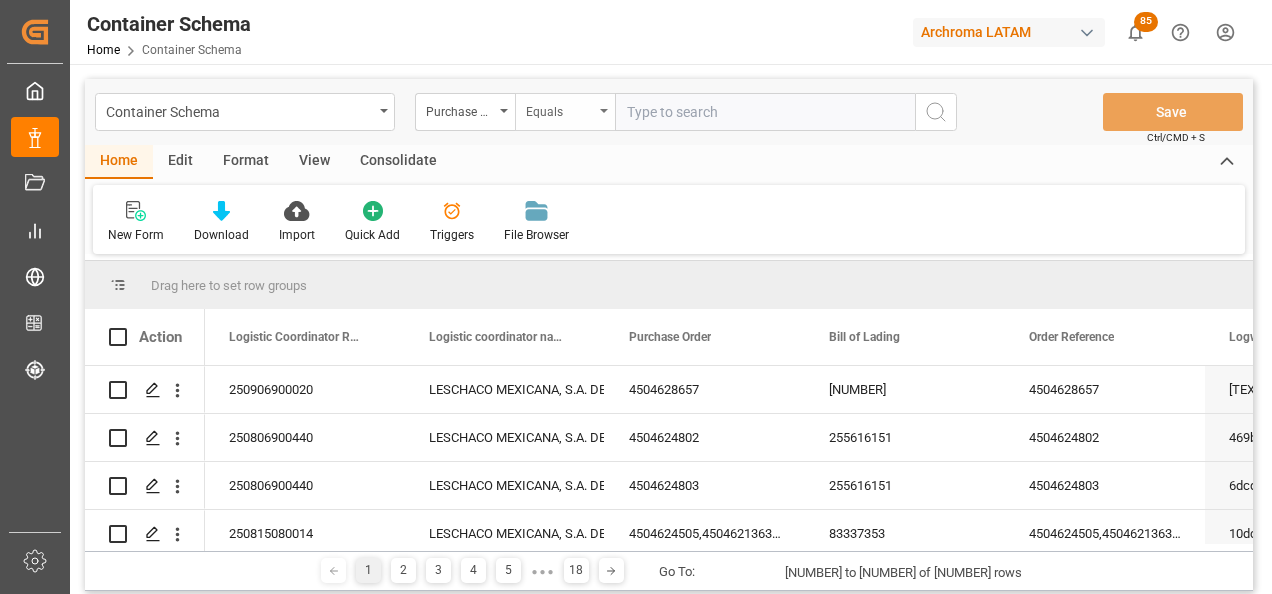 click on "Equals" at bounding box center (560, 109) 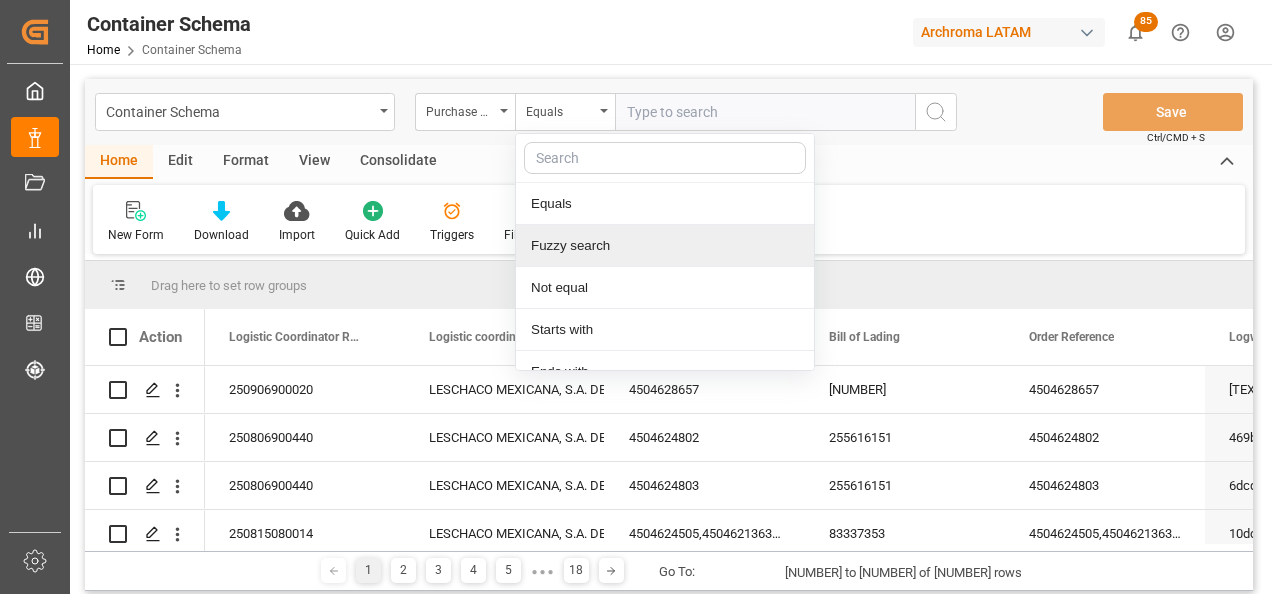 click on "Fuzzy search" at bounding box center (665, 246) 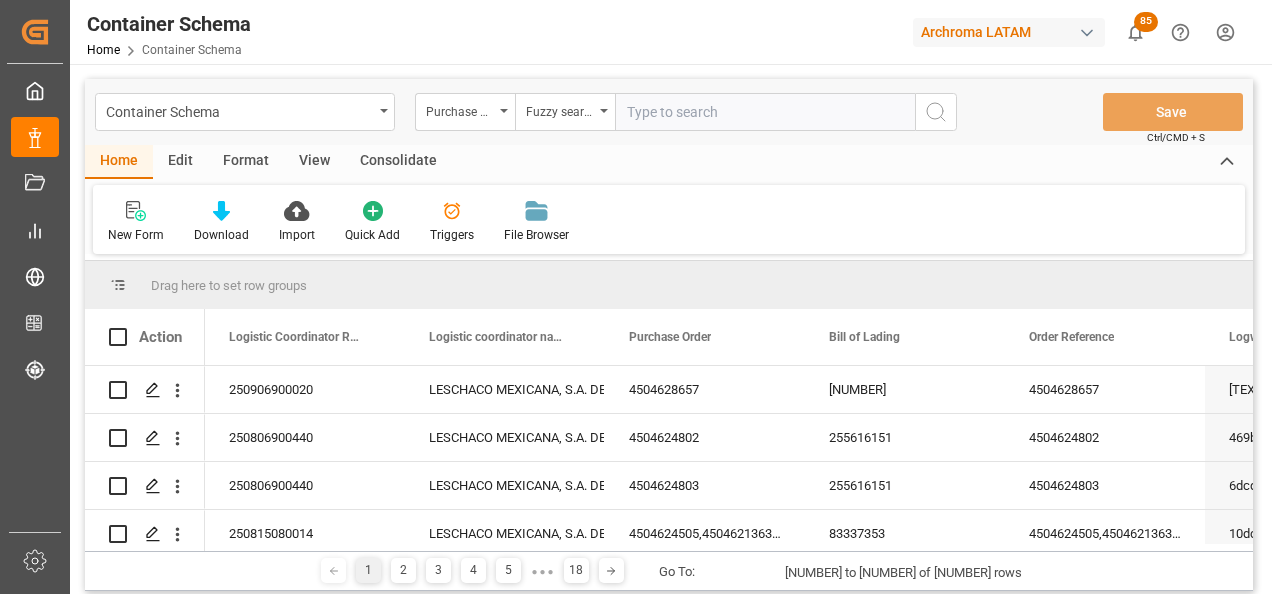 paste on "4504610636" 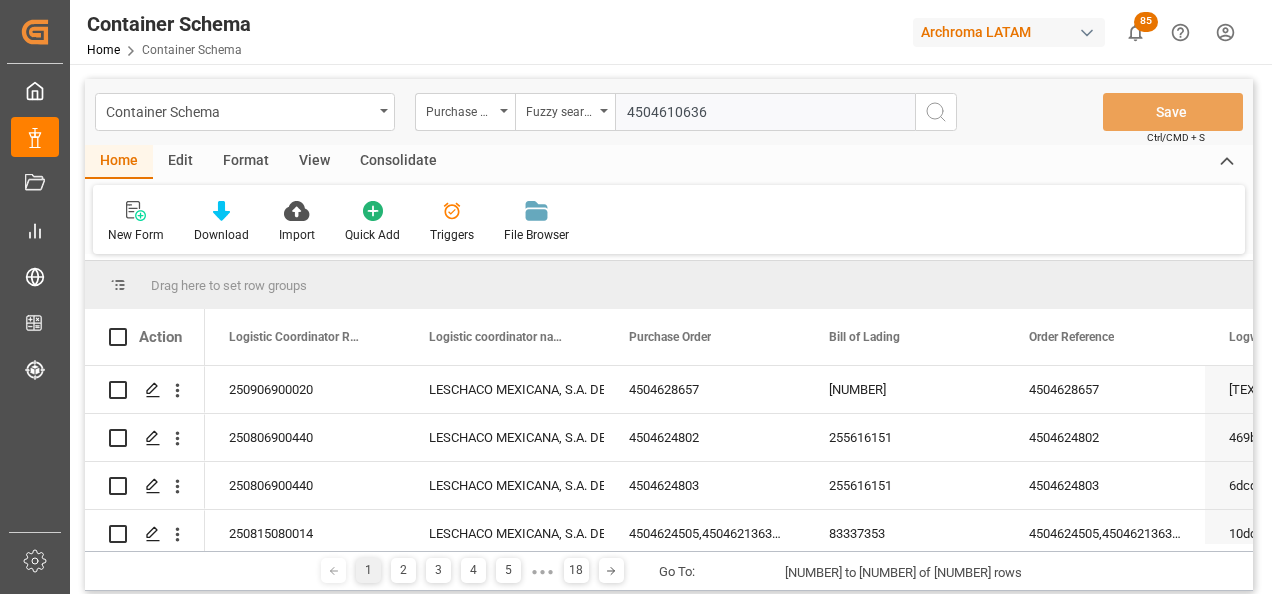 drag, startPoint x: 904, startPoint y: 104, endPoint x: 919, endPoint y: 102, distance: 15.132746 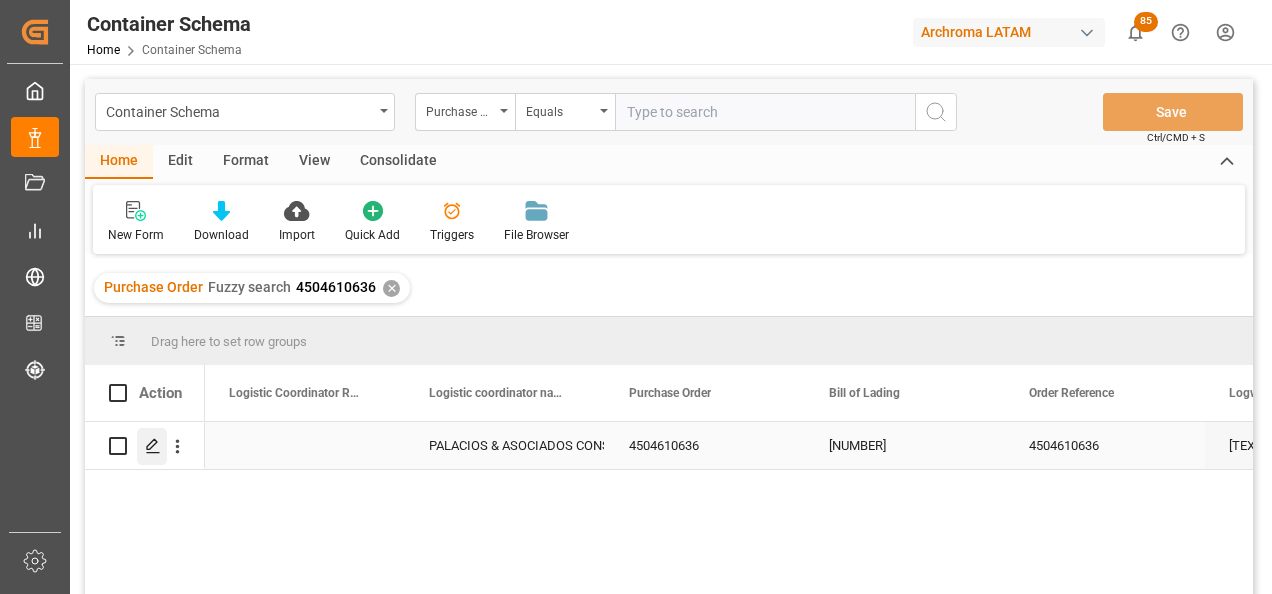 click 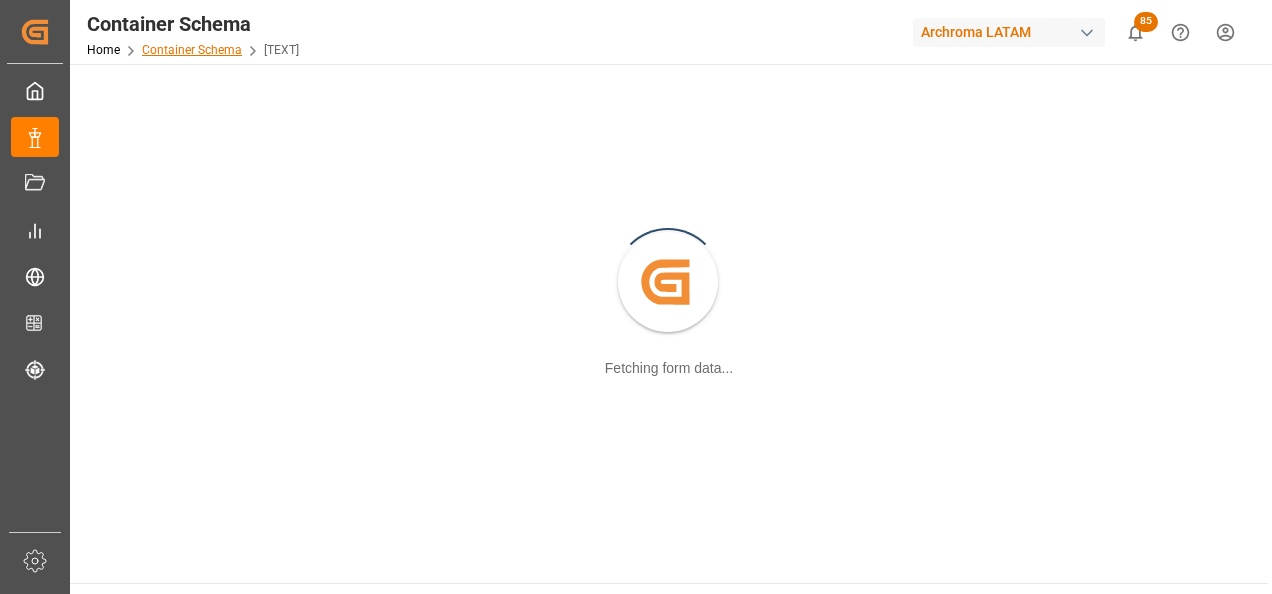 click on "Container Schema" at bounding box center [192, 50] 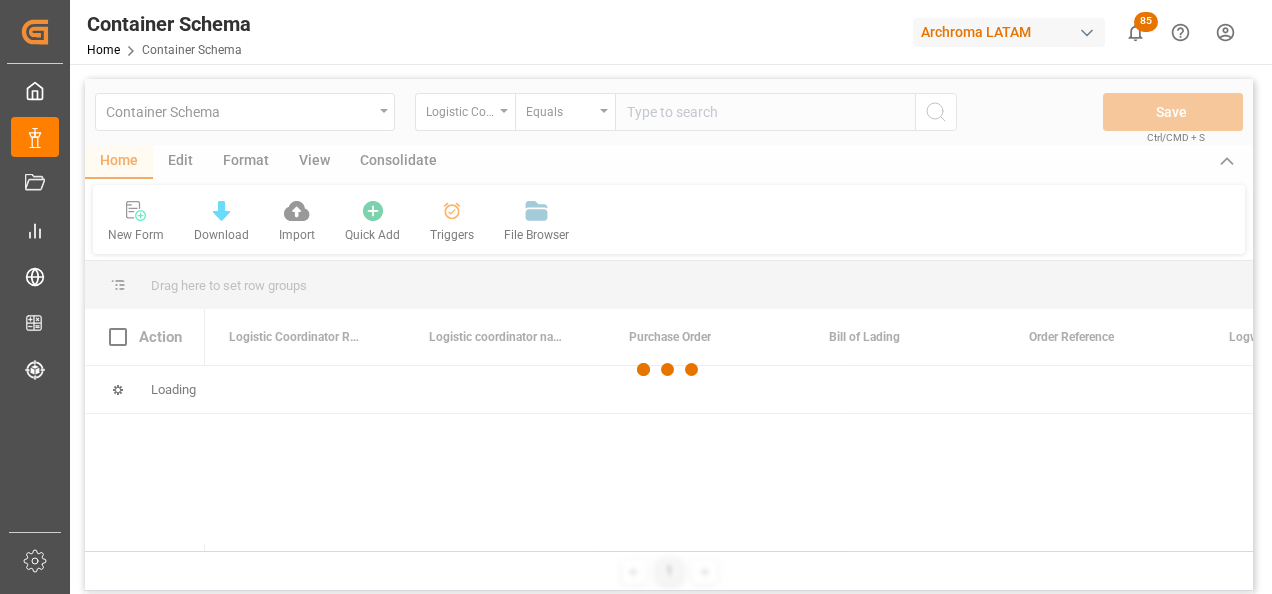 click at bounding box center [669, 370] 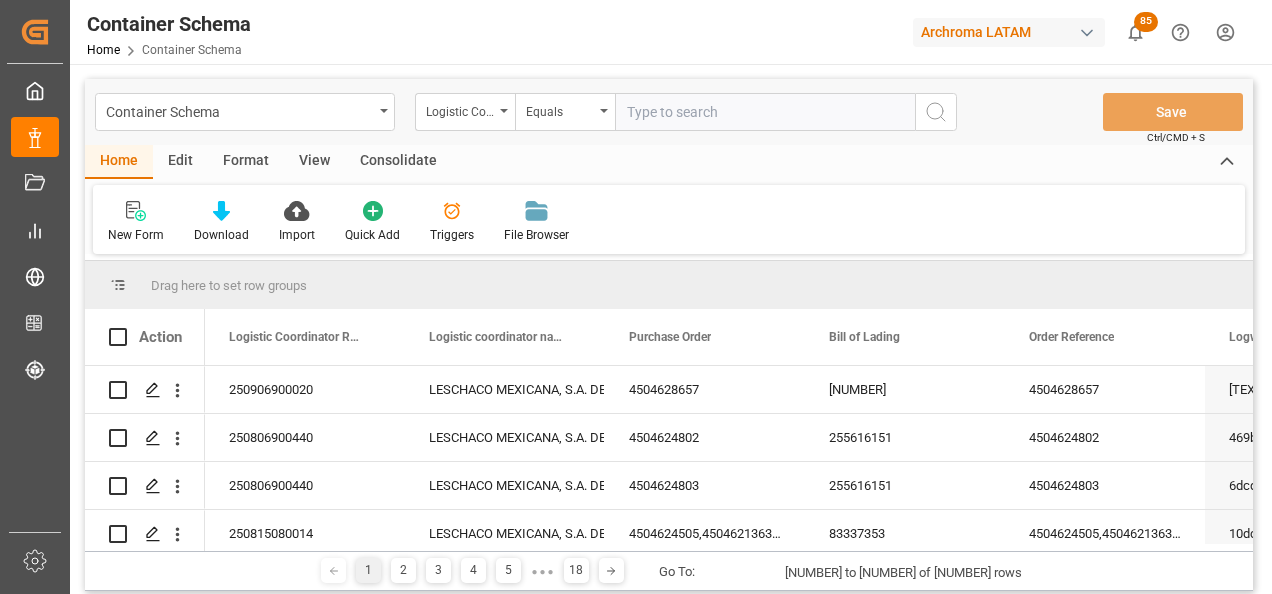 click on "Container Schema" at bounding box center [245, 112] 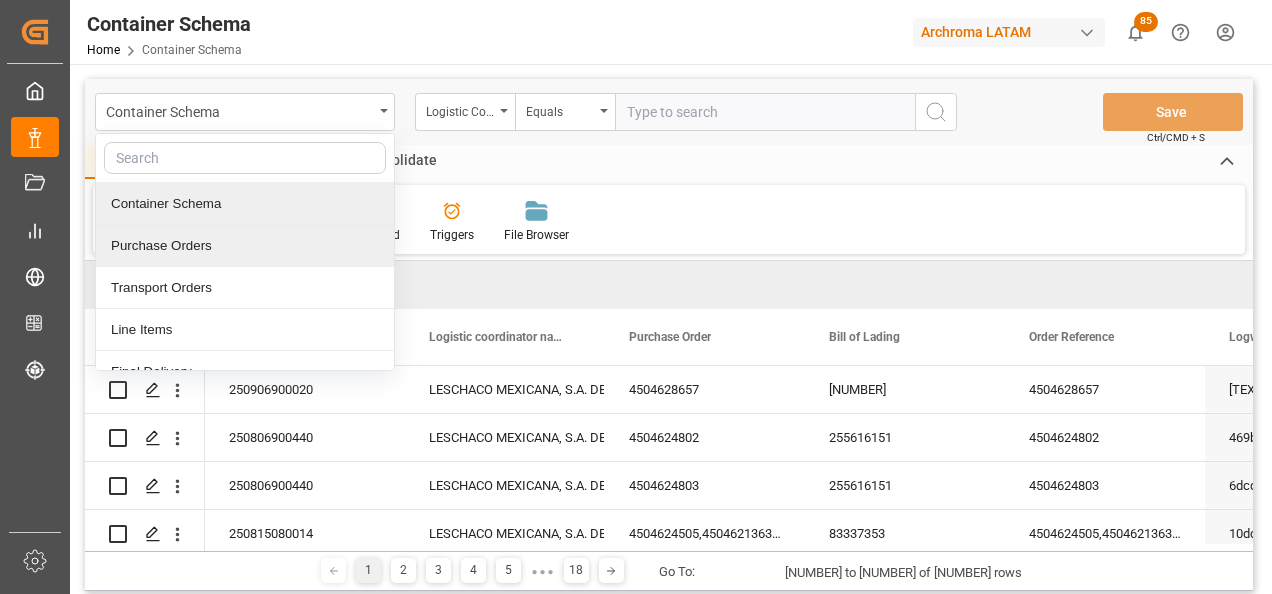 click on "Purchase Orders" at bounding box center [245, 246] 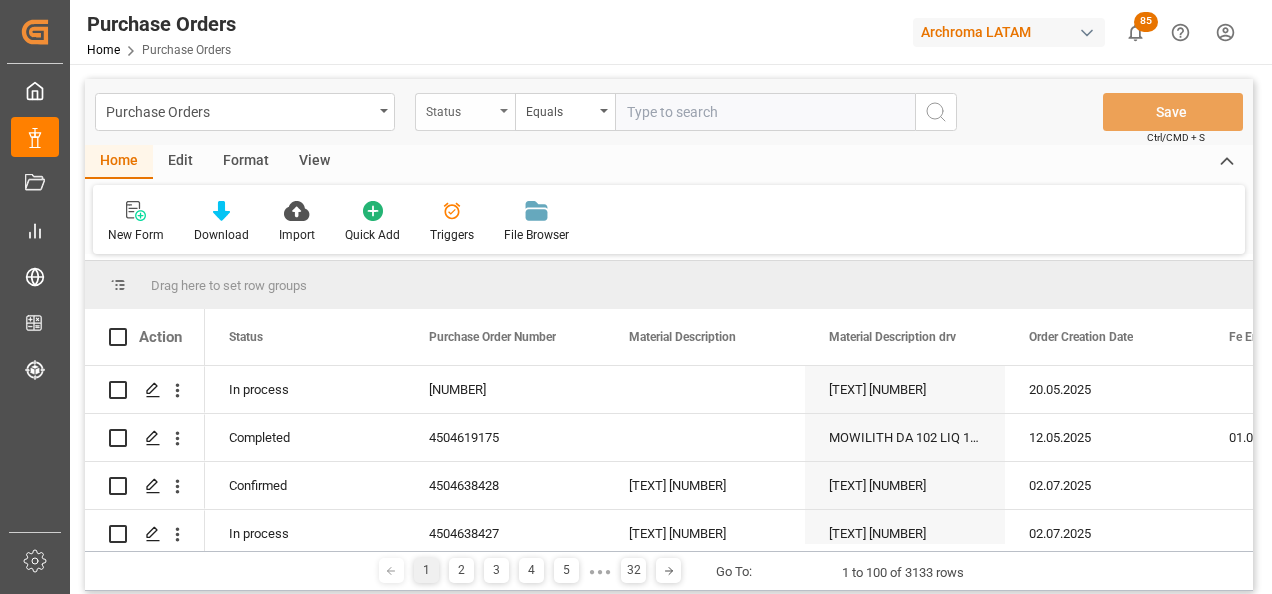 click on "Status" at bounding box center [465, 112] 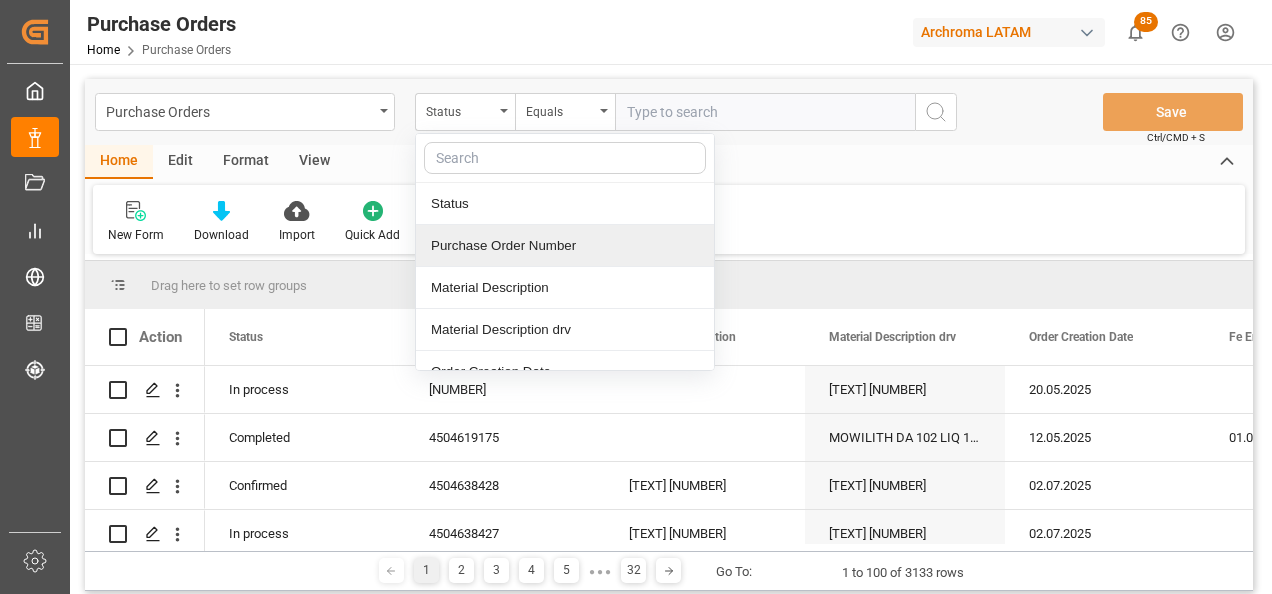 click on "Purchase Order Number" at bounding box center (565, 246) 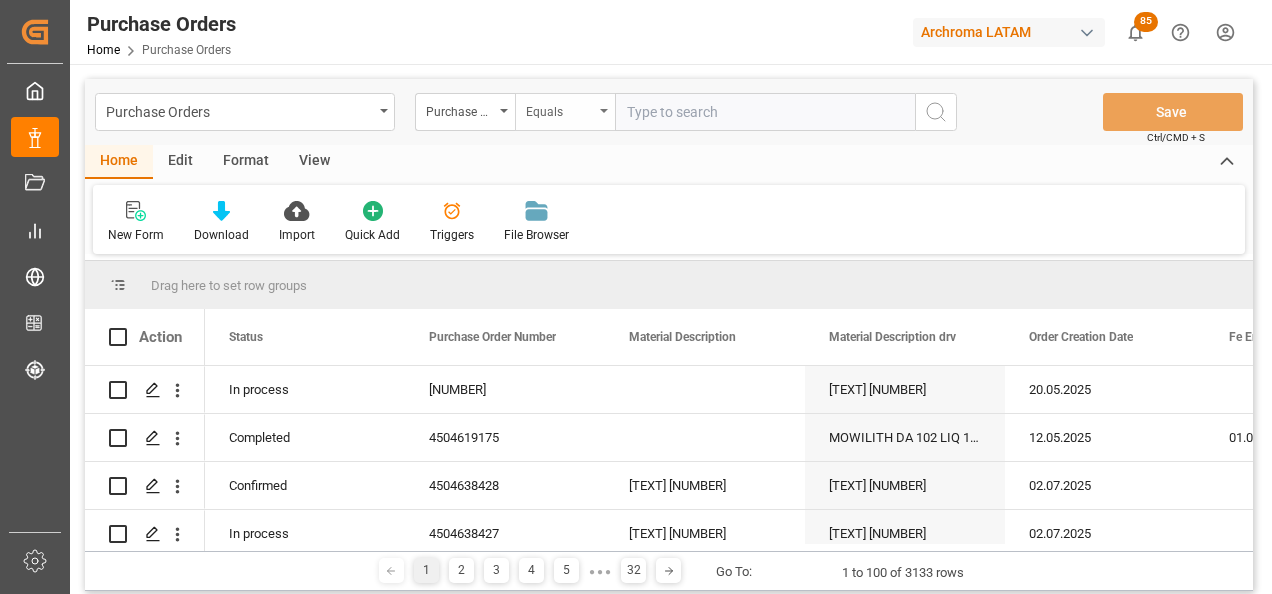 click on "Equals" at bounding box center [560, 109] 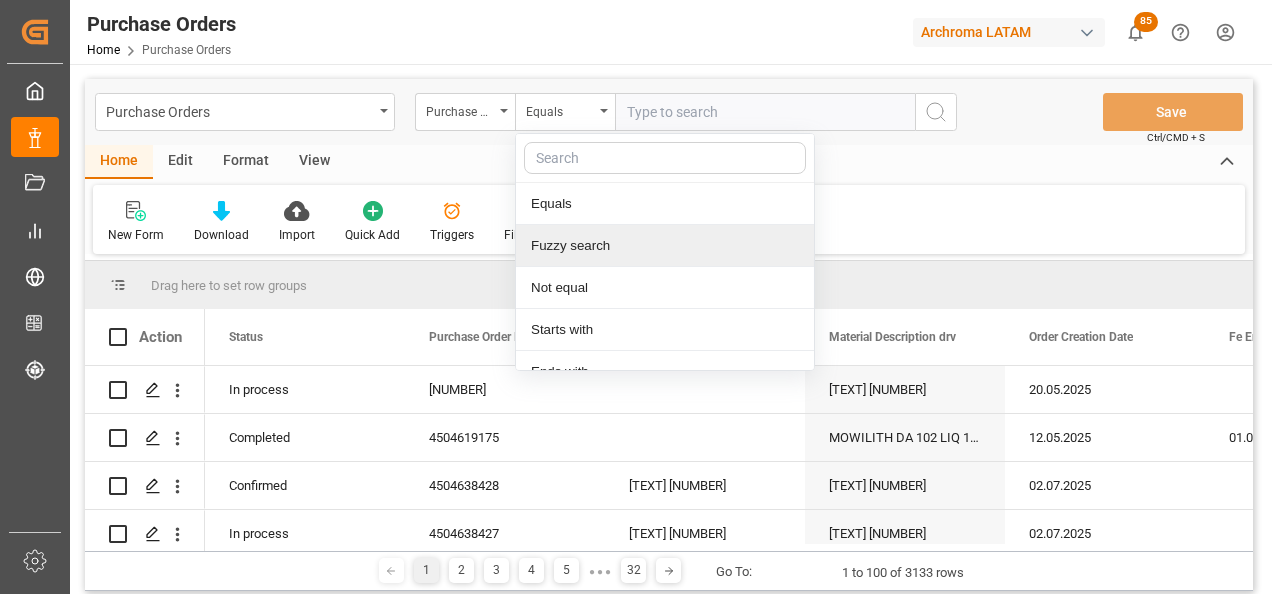 click on "Fuzzy search" at bounding box center [665, 246] 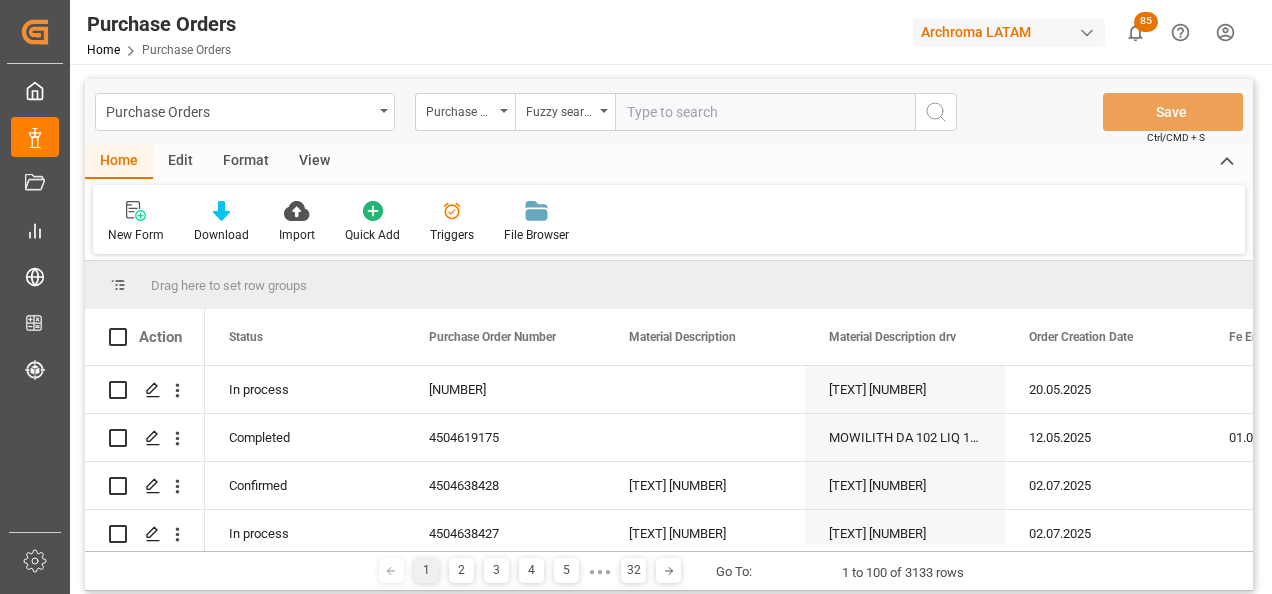 paste on "4504610636" 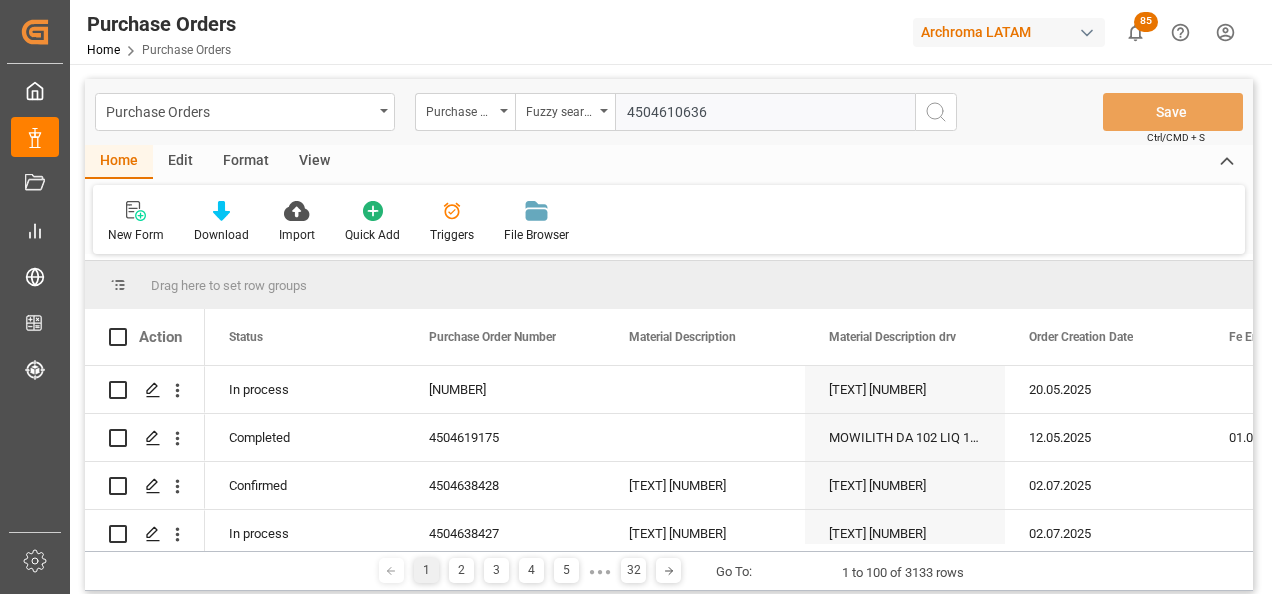 type on "4504610636" 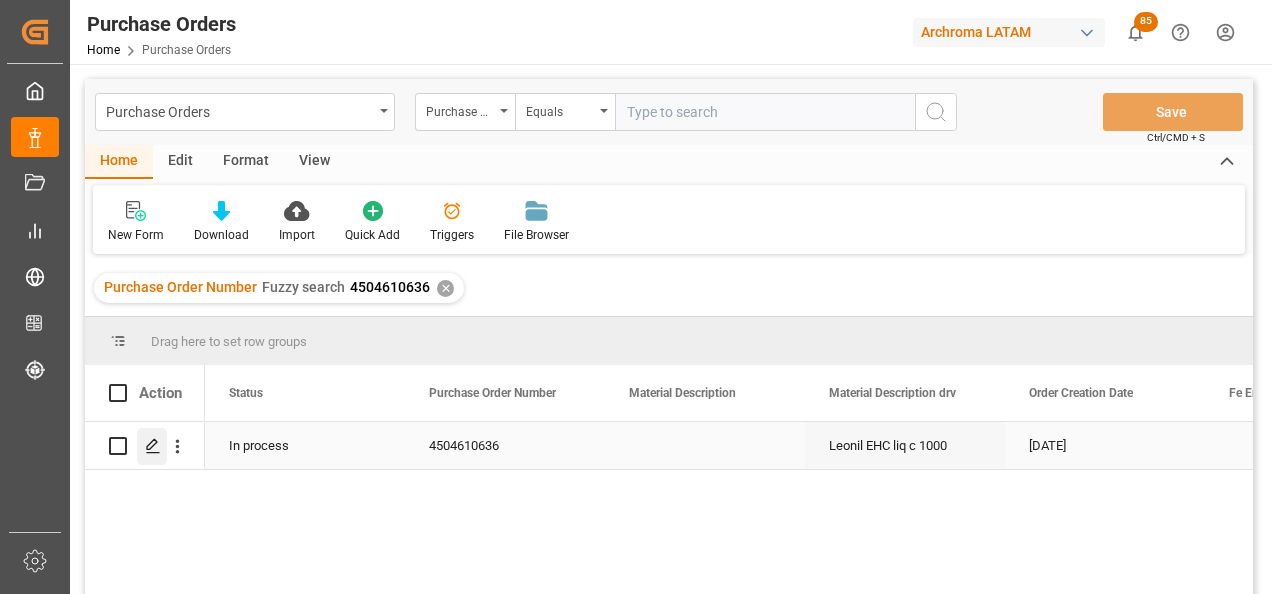 click 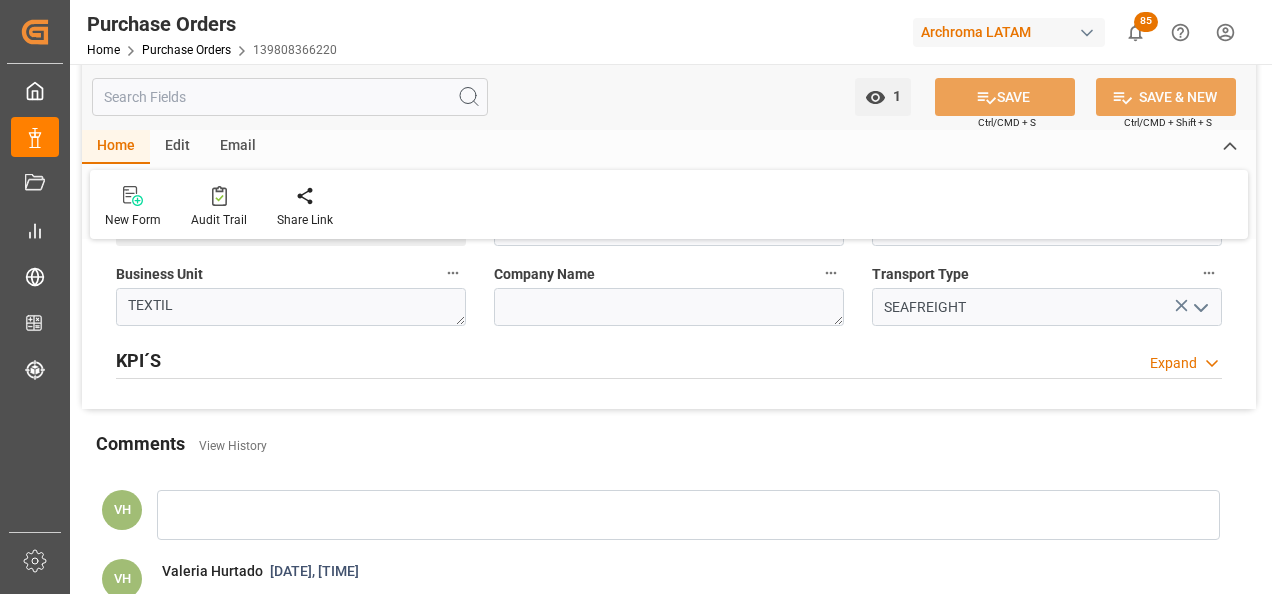 scroll, scrollTop: 1900, scrollLeft: 0, axis: vertical 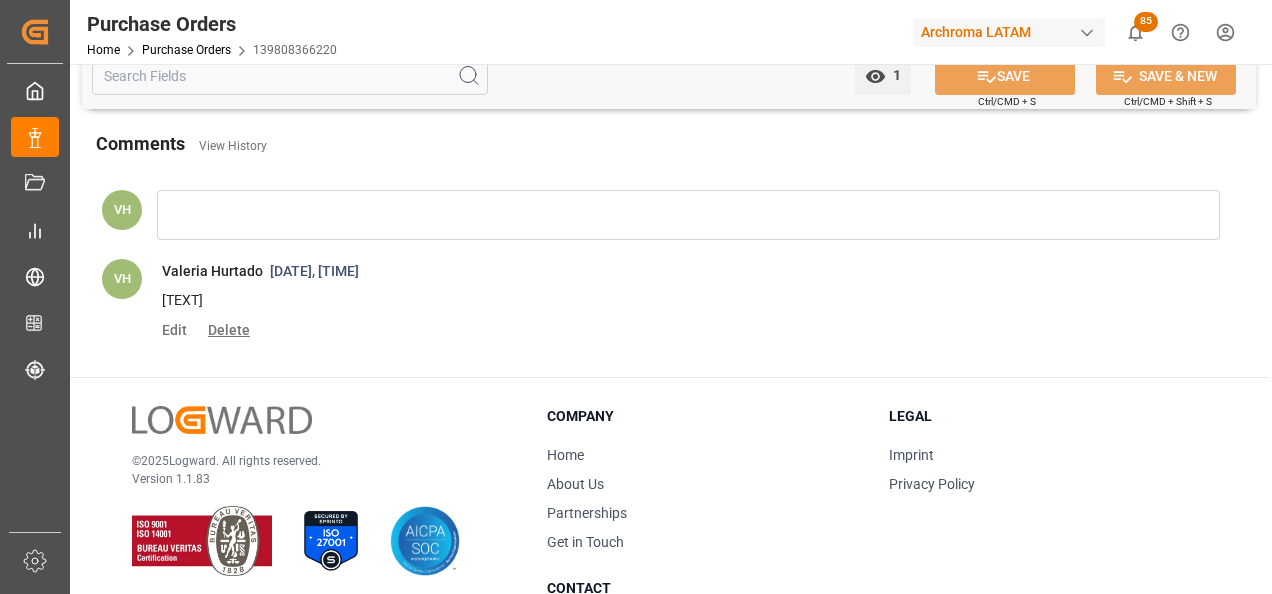 click on "Delete" at bounding box center [225, 330] 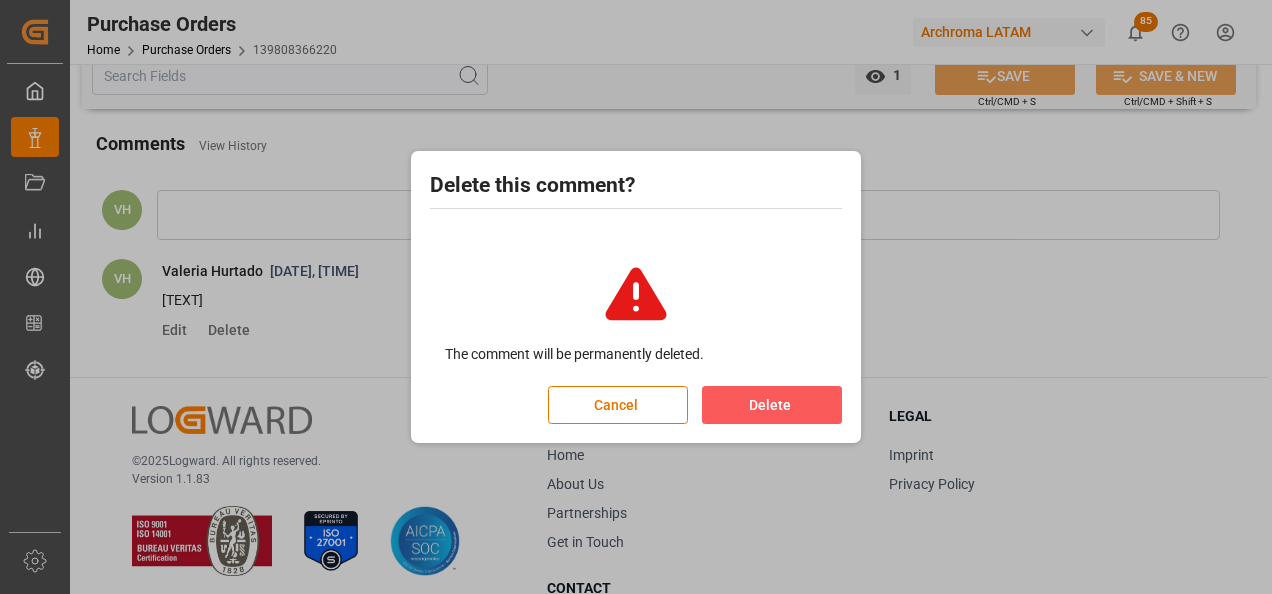 click on "Delete" at bounding box center [772, 405] 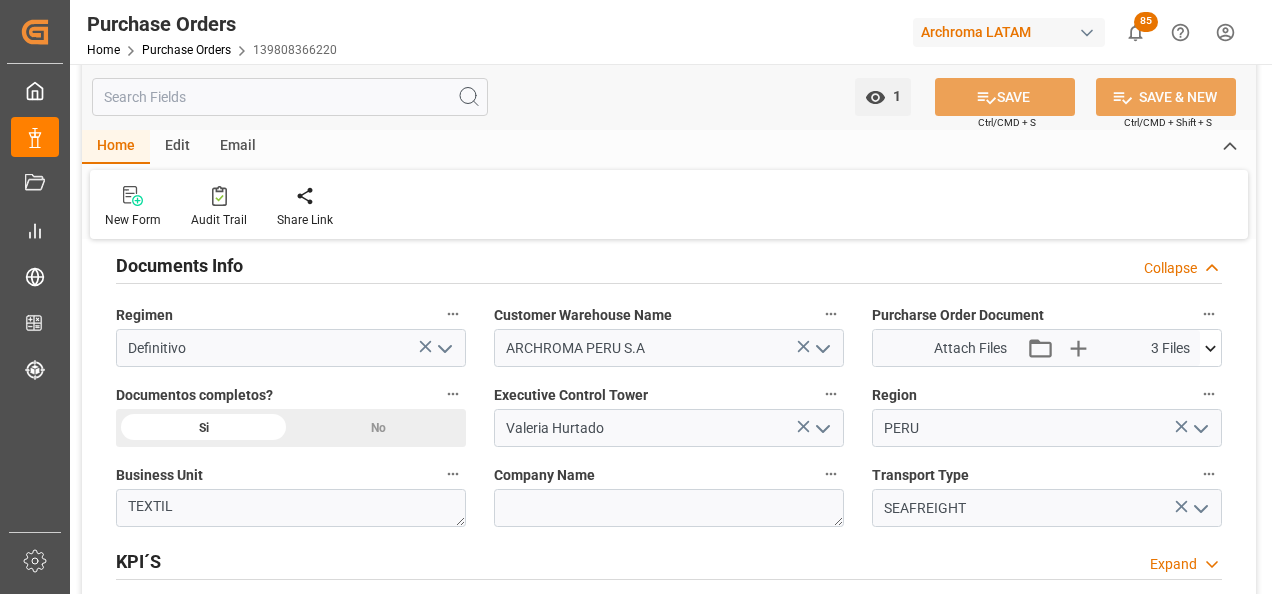 scroll, scrollTop: 1400, scrollLeft: 0, axis: vertical 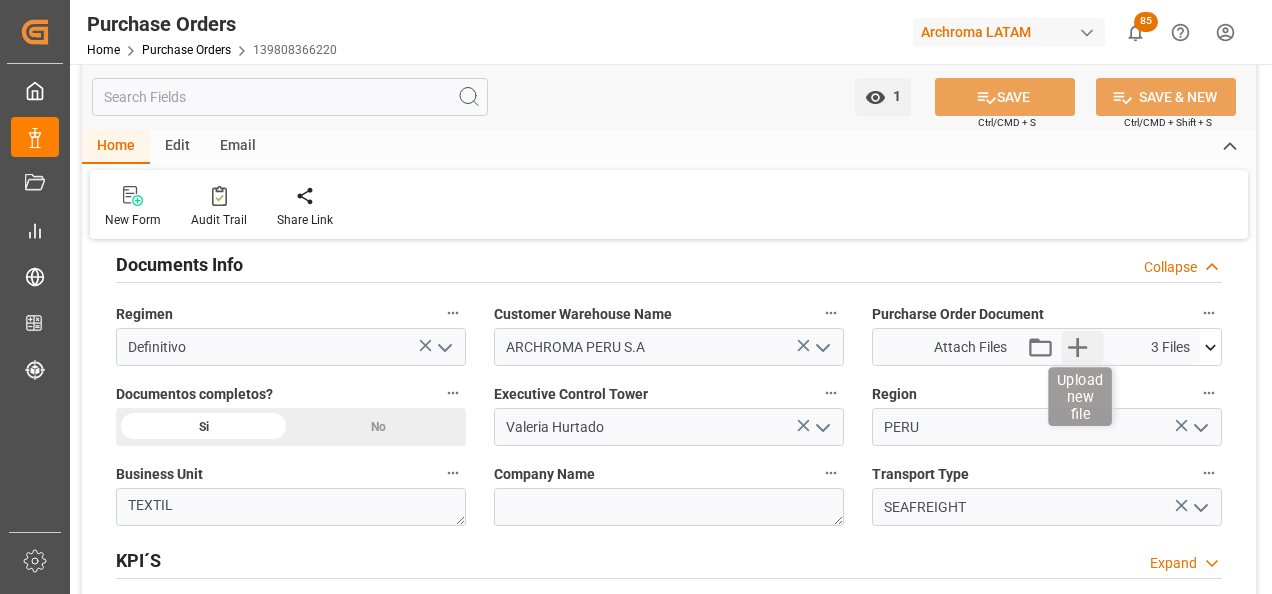 click 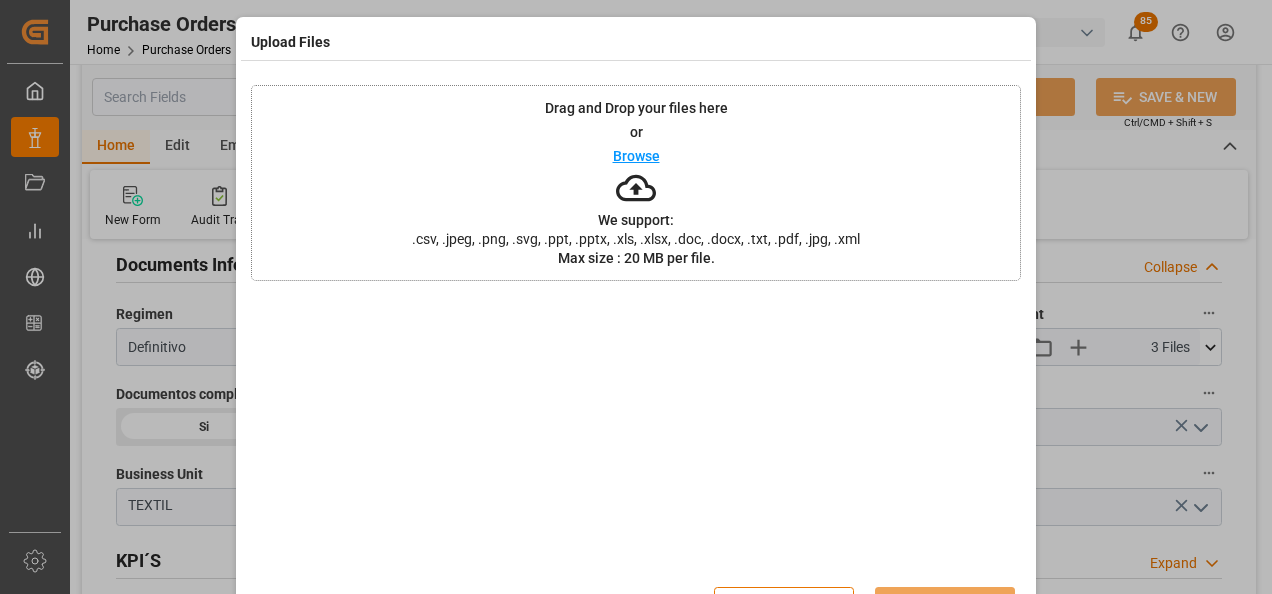click on "Drag and Drop your files here or Browse We support: .csv, .jpeg, .png, .svg, .ppt, .pptx, .xls, .xlsx, .doc, .docx, .txt, .pdf, .jpg, .xml Max size : 20 MB per file." at bounding box center (636, 183) 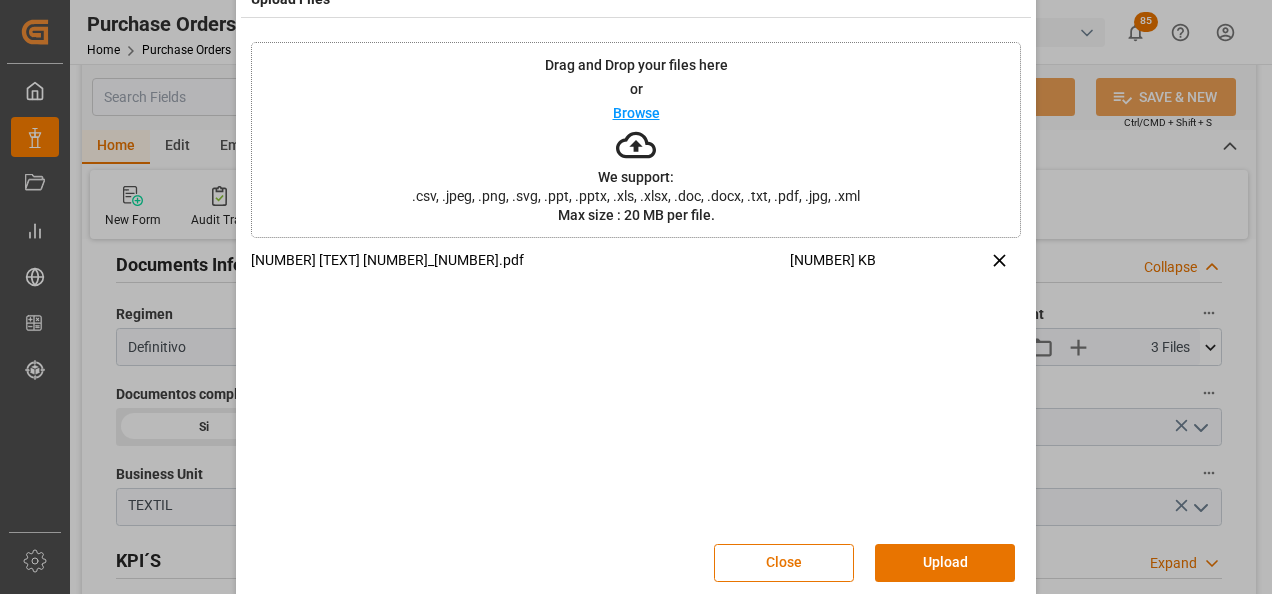 scroll, scrollTop: 66, scrollLeft: 0, axis: vertical 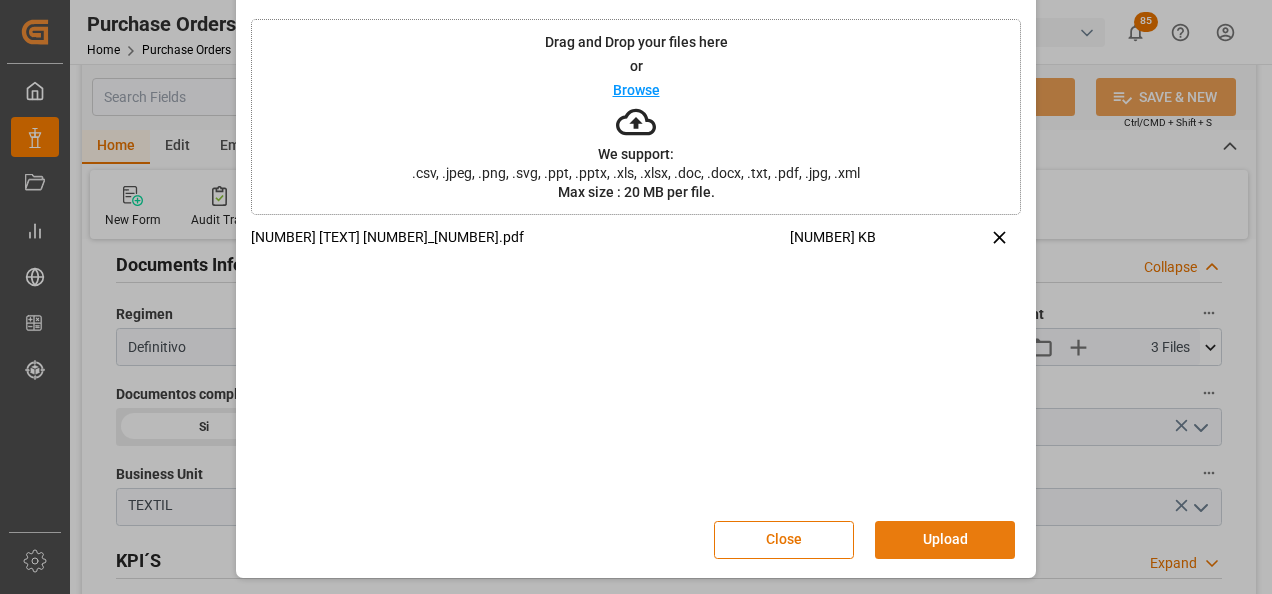 click on "Upload" at bounding box center (945, 540) 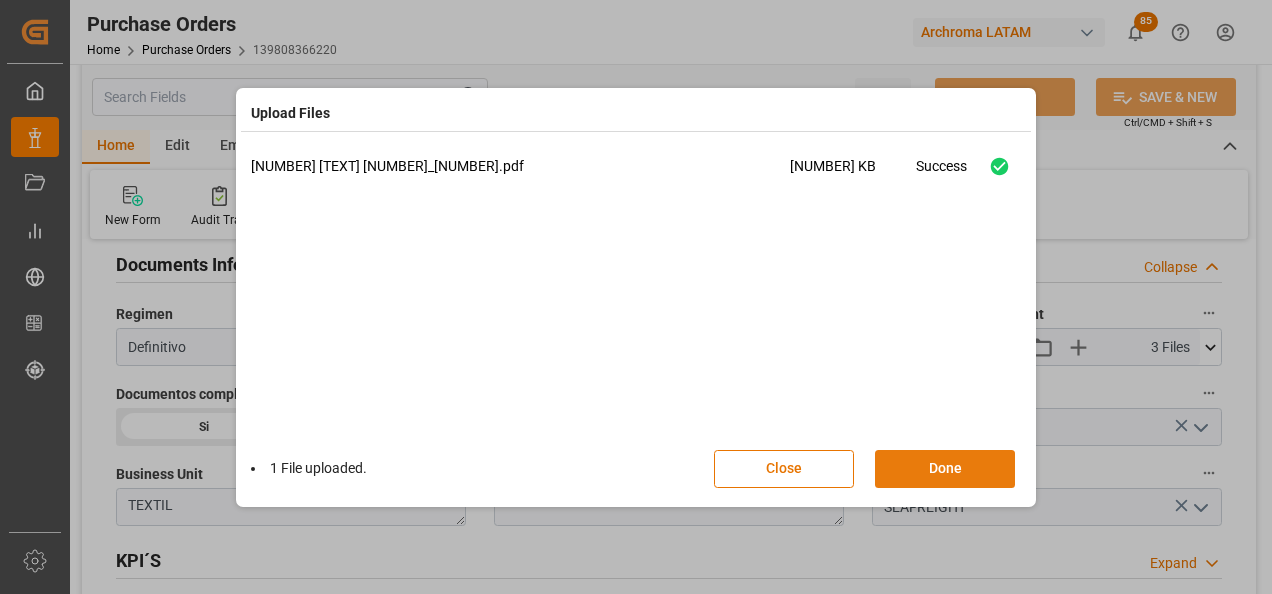 click on "Done" at bounding box center [945, 469] 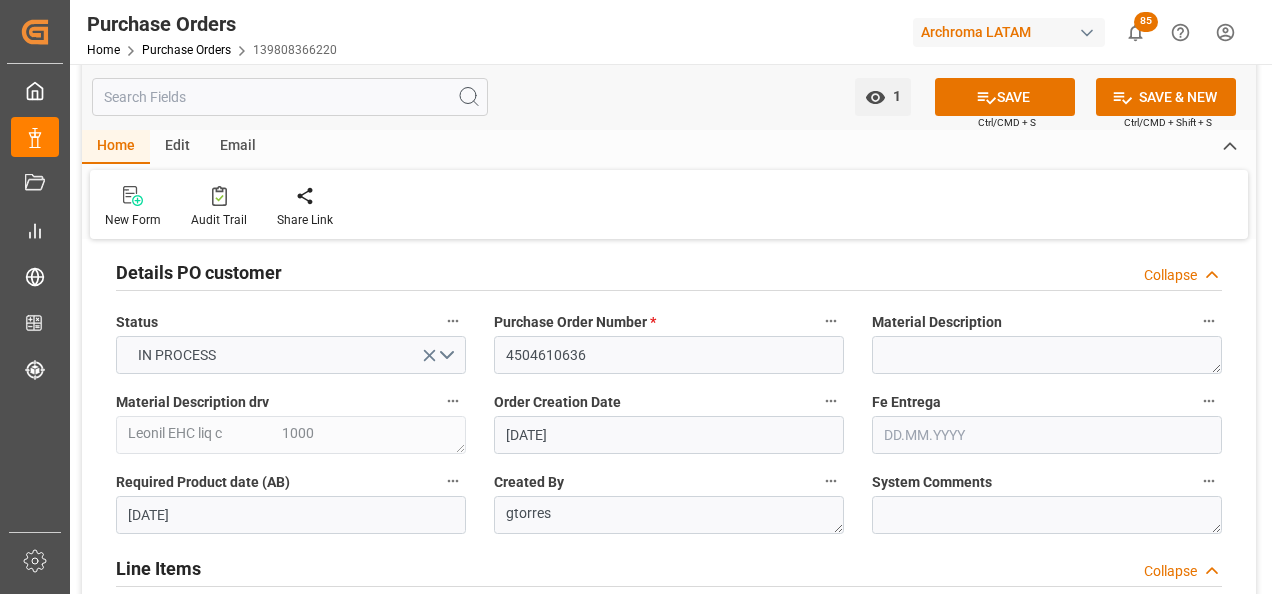 scroll, scrollTop: 0, scrollLeft: 0, axis: both 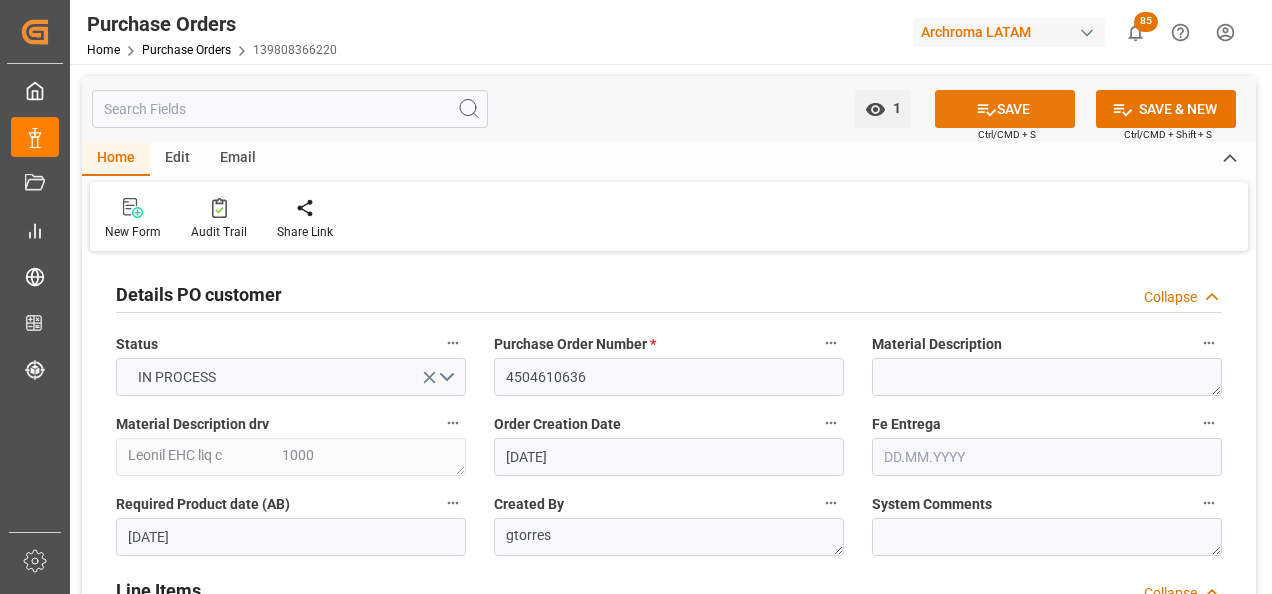 click on "SAVE" at bounding box center [1005, 109] 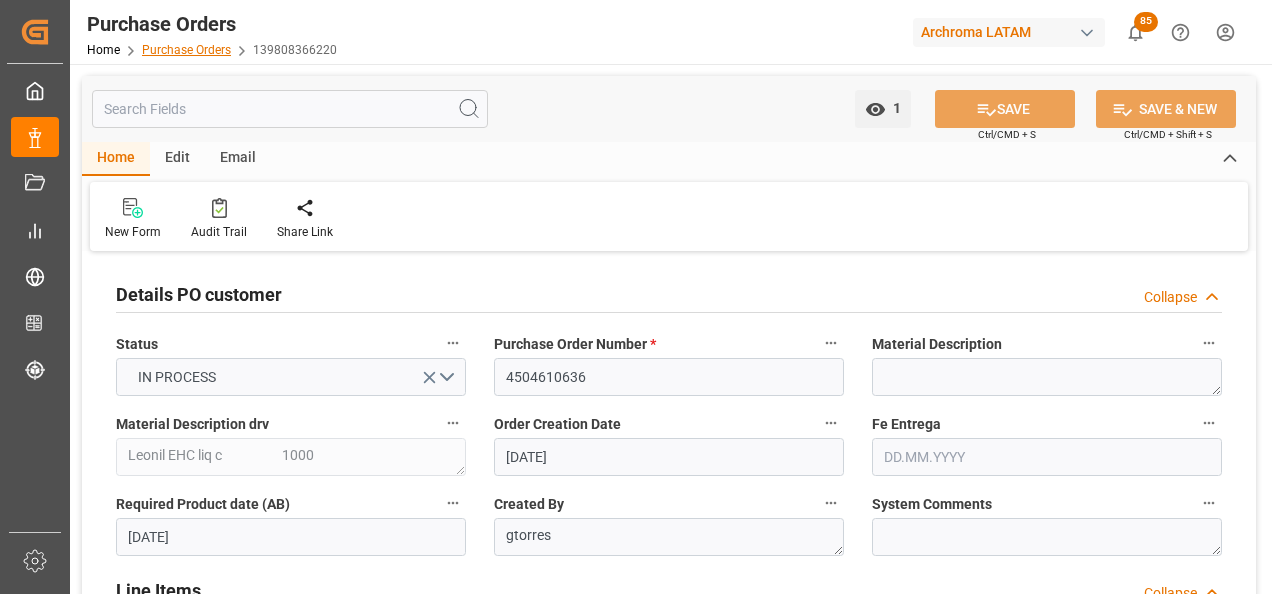 click on "Purchase Orders" at bounding box center [186, 50] 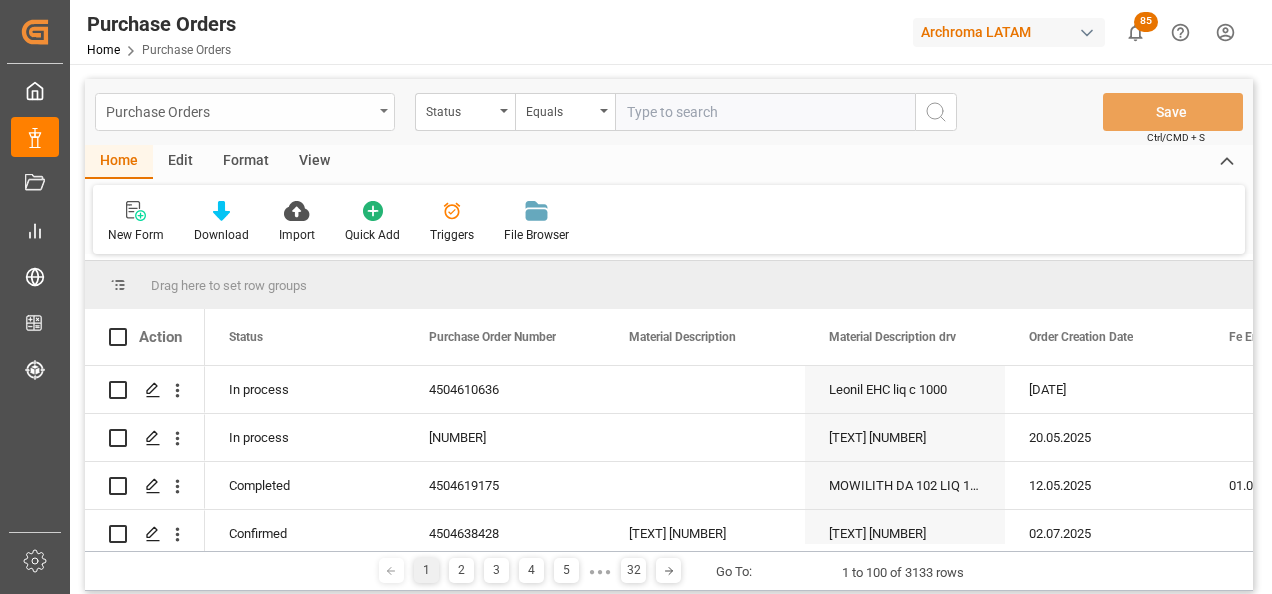click on "Purchase Orders" at bounding box center [245, 112] 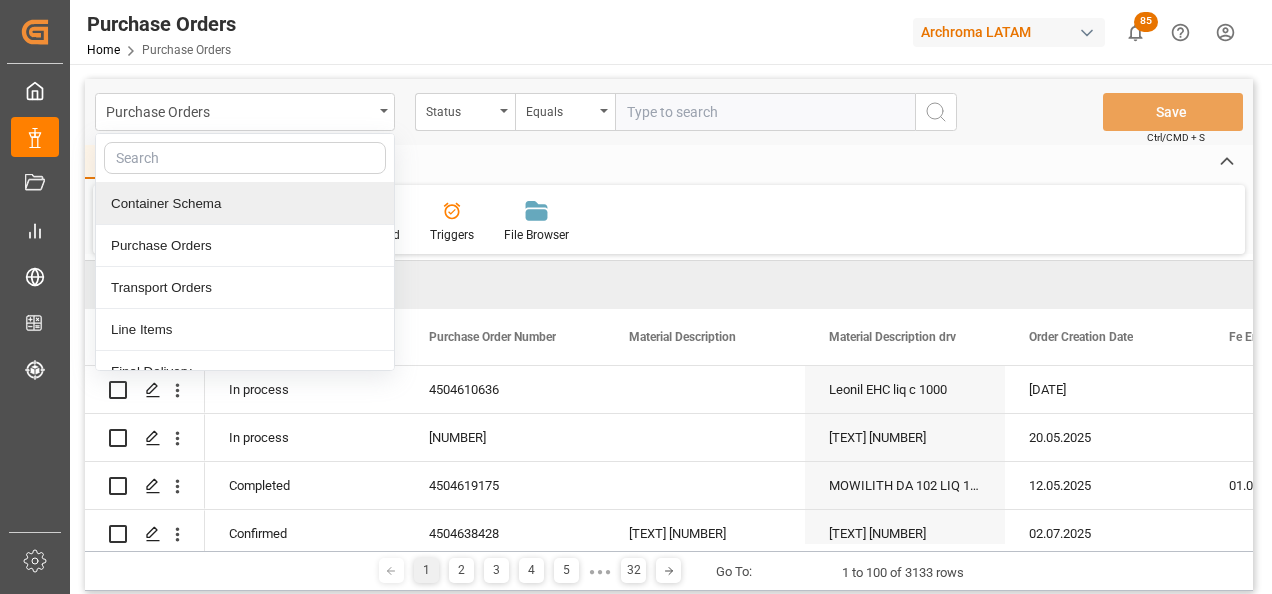 click on "Container Schema" at bounding box center [245, 204] 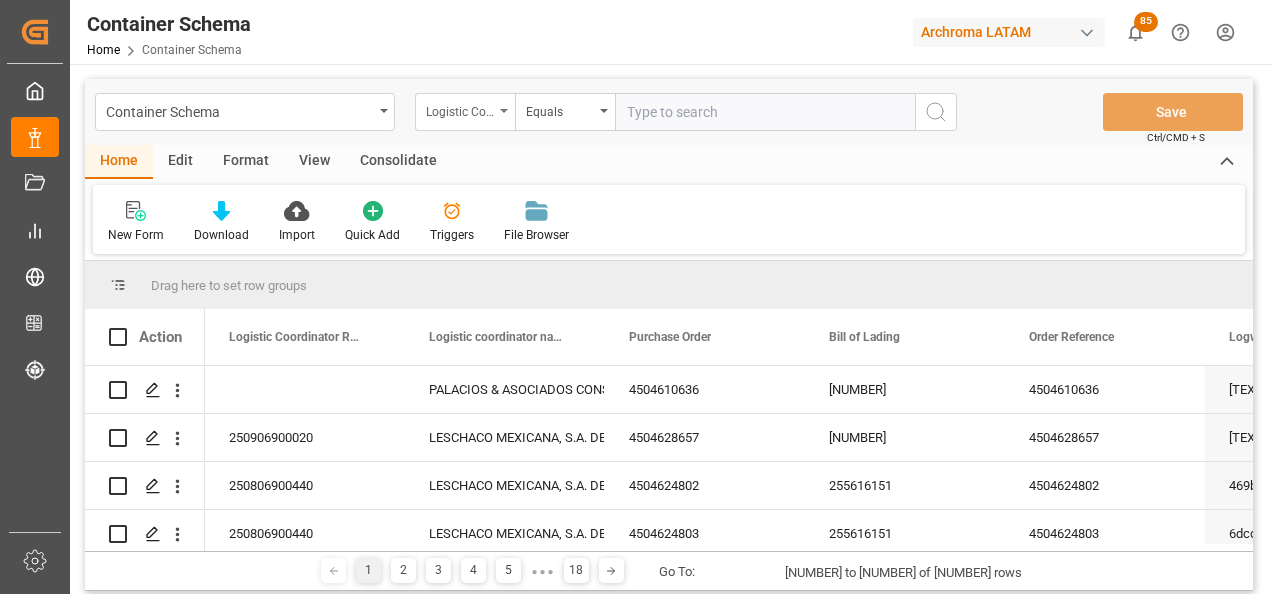 click on "Logistic Coordinator Reference Number" at bounding box center (460, 109) 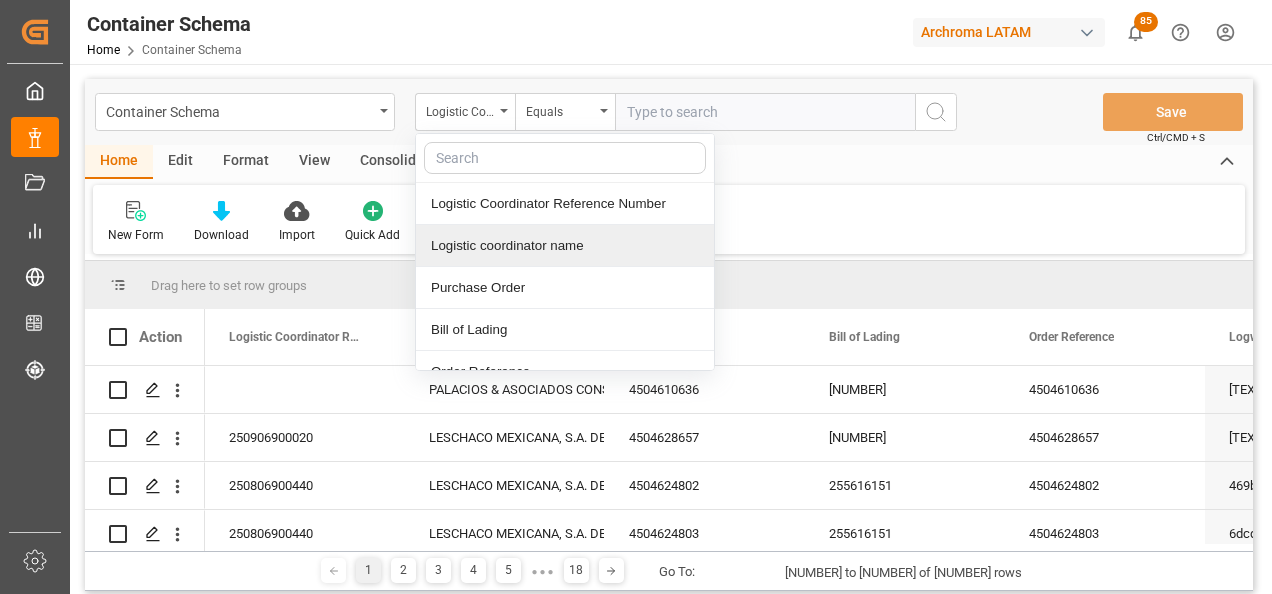 click on "Logistic coordinator name" at bounding box center [565, 246] 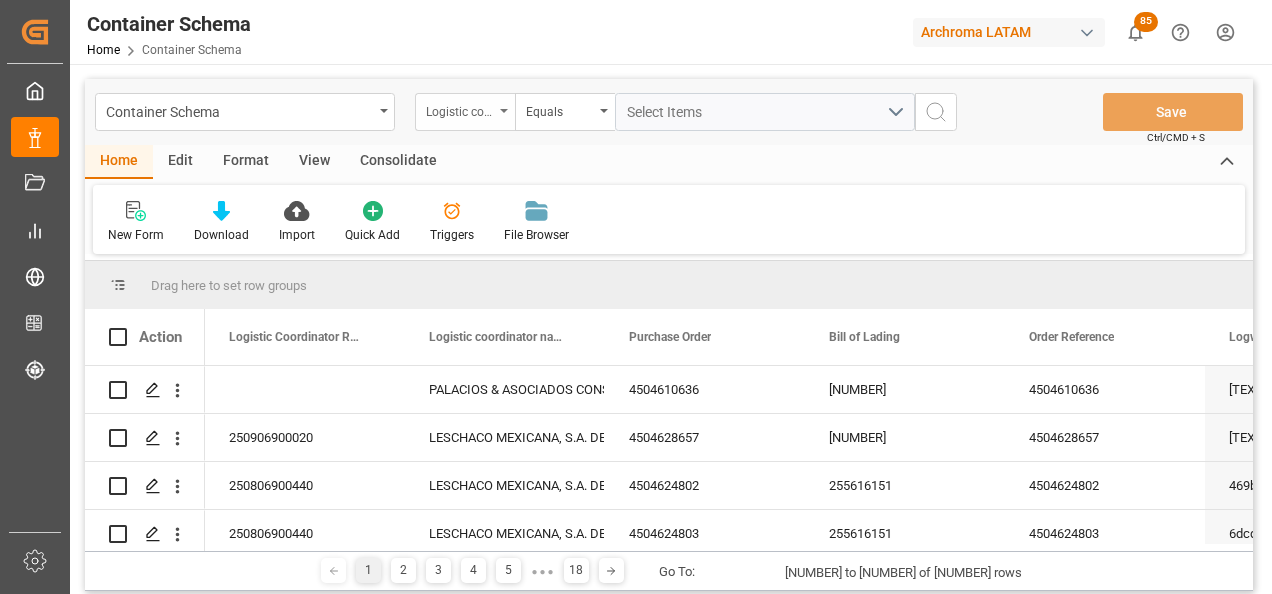 click on "Logistic coordinator name" at bounding box center [465, 112] 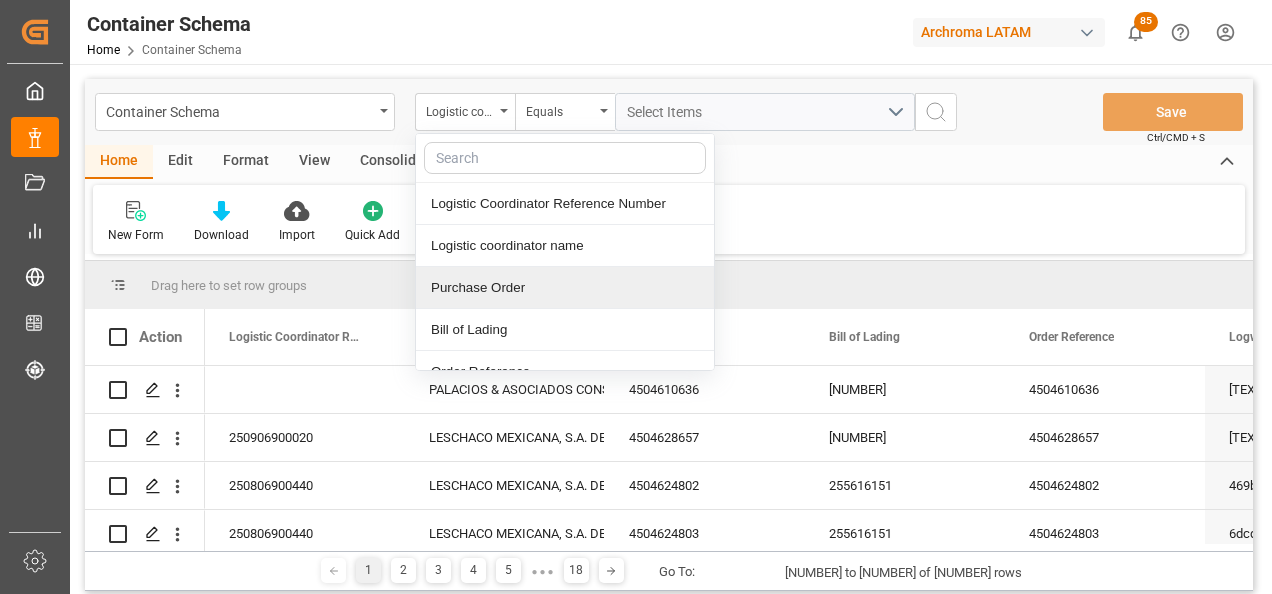 click on "Purchase Order" at bounding box center (565, 288) 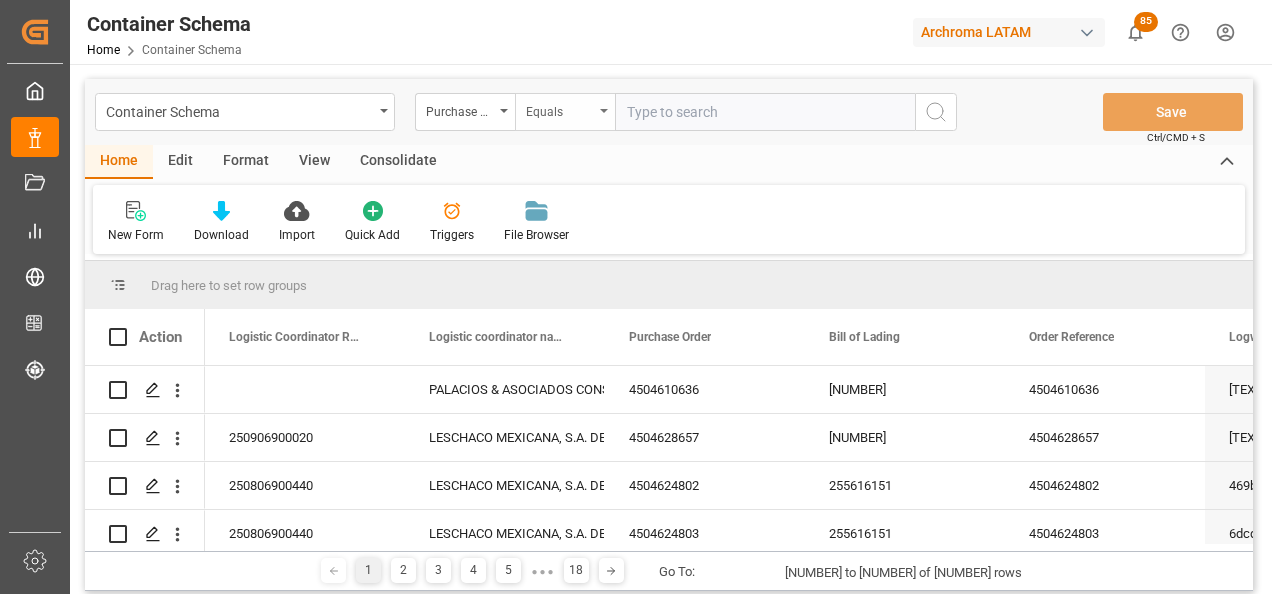click on "Equals" at bounding box center [560, 109] 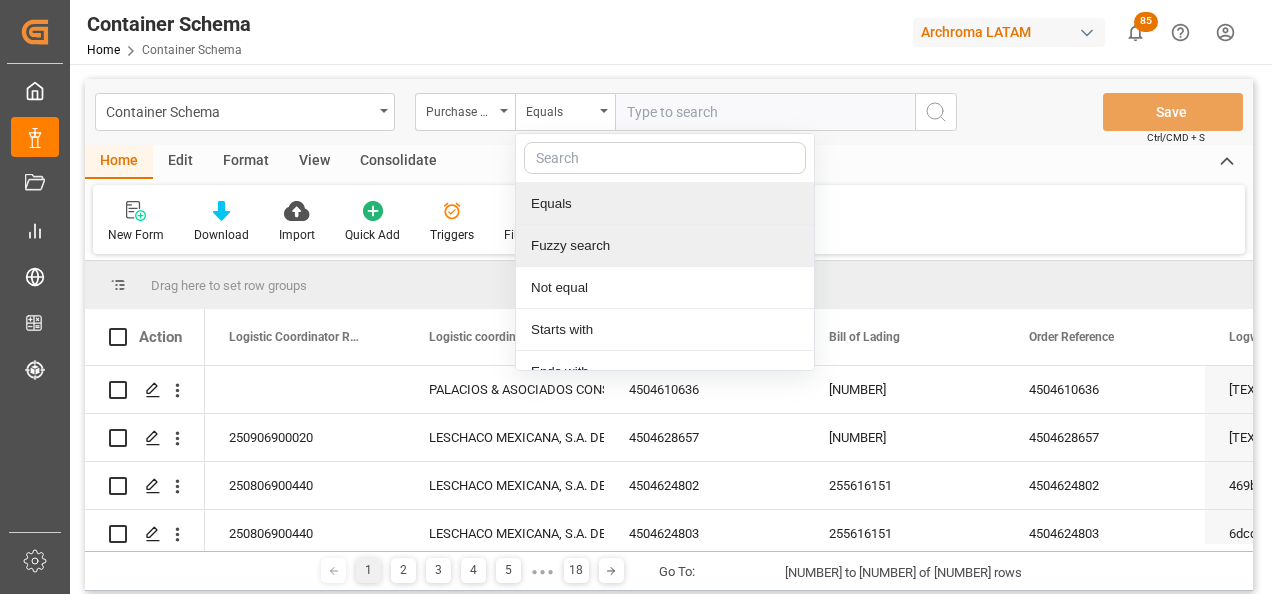 click on "Fuzzy search" at bounding box center (665, 246) 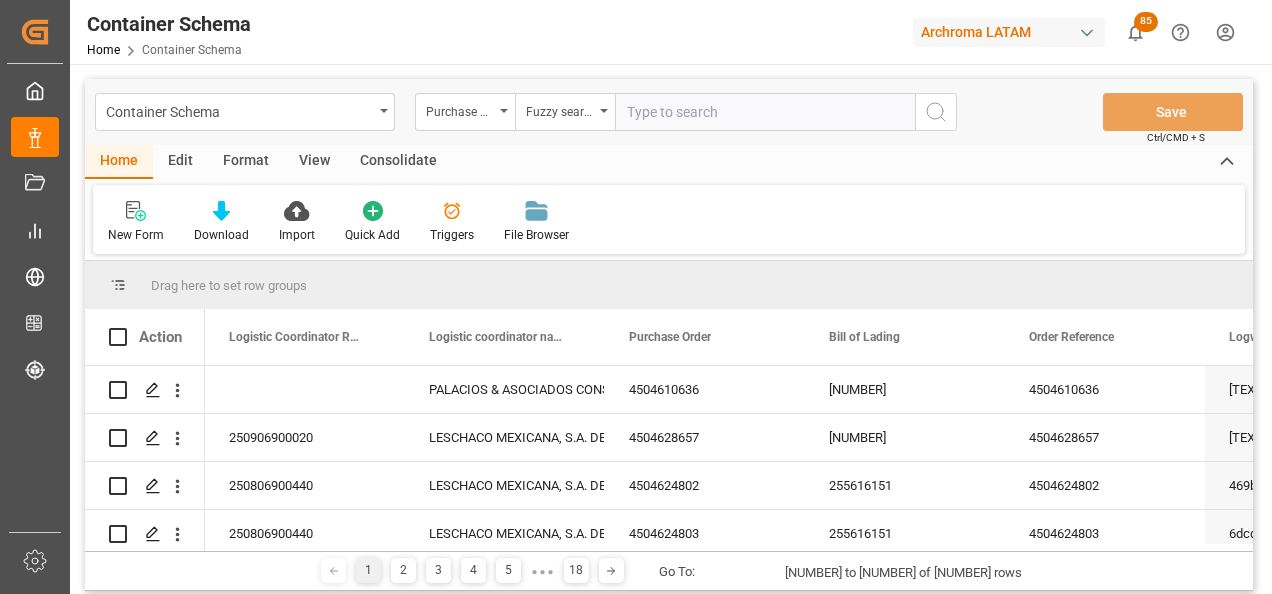 paste on "4504610636" 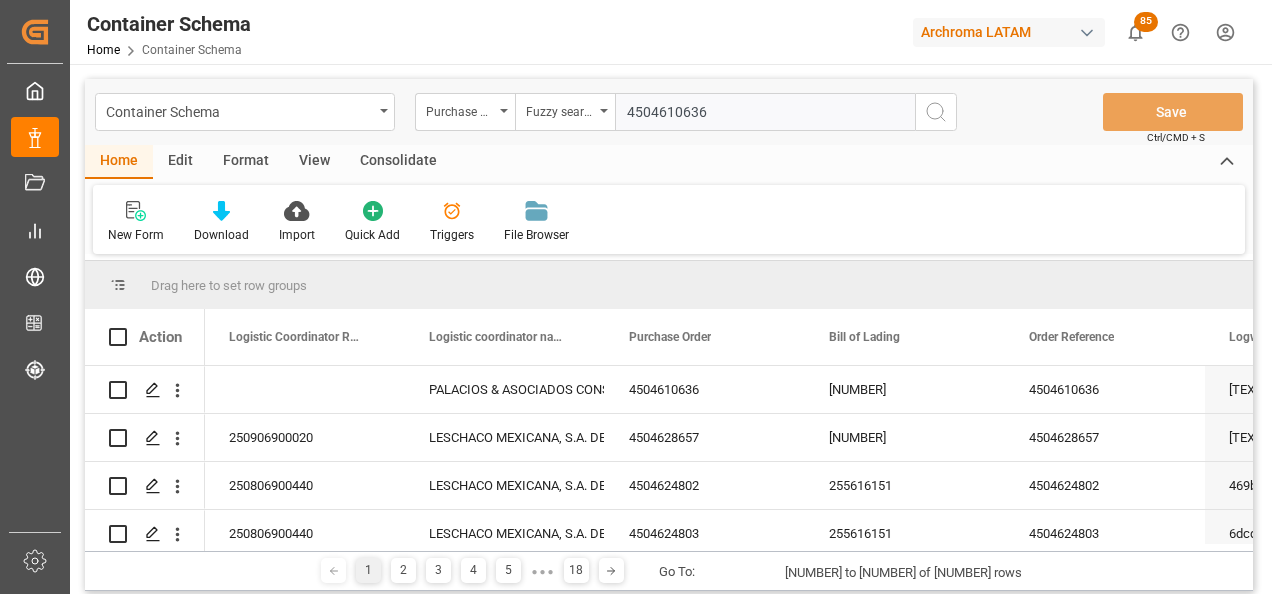 type on "4504610636" 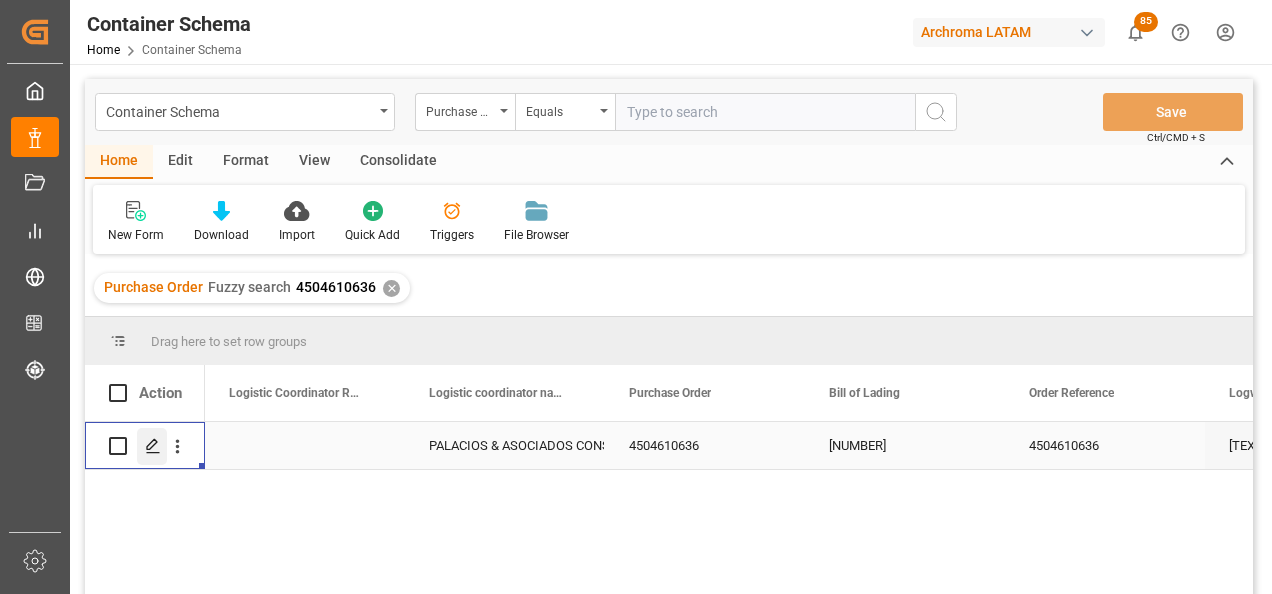 click 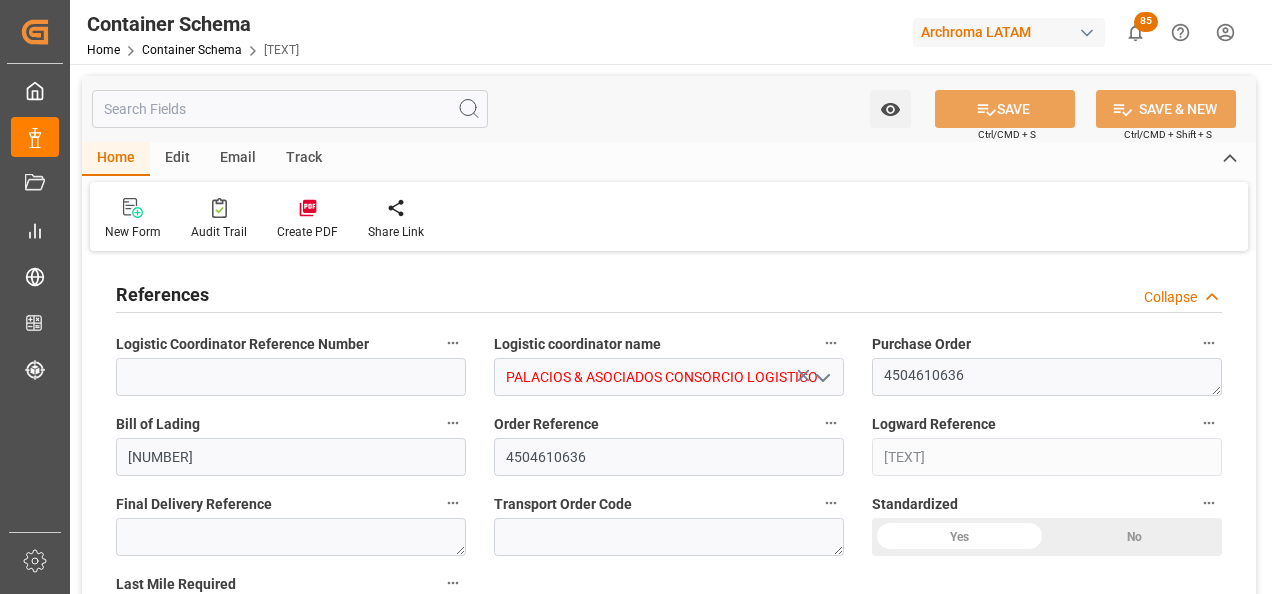 type on "0" 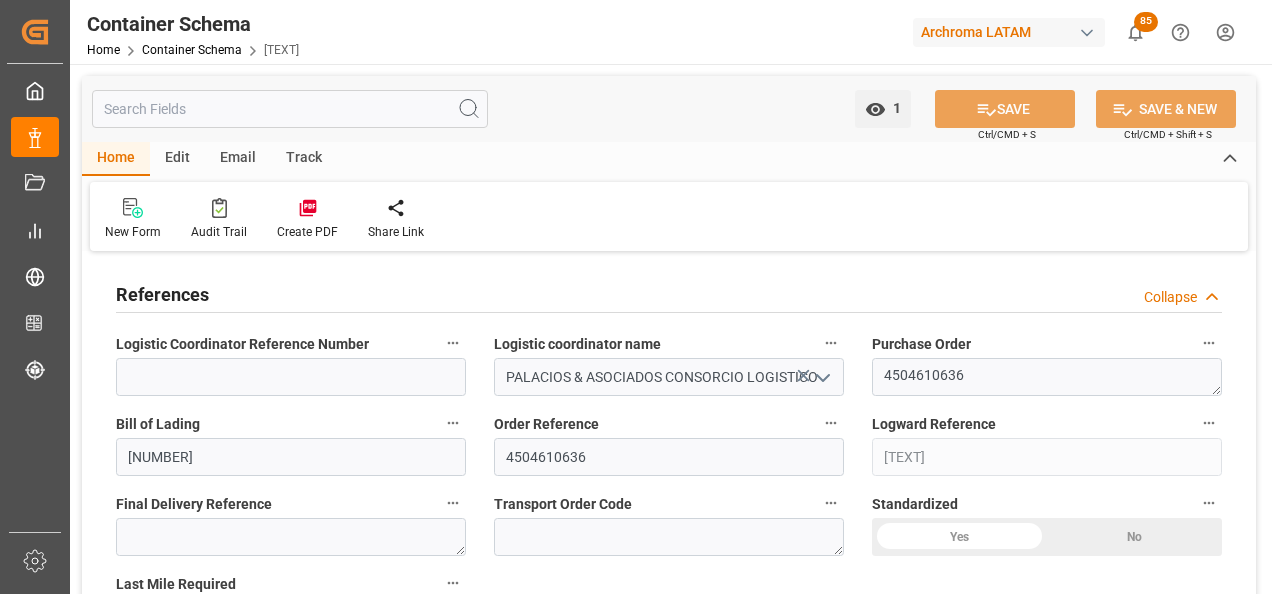 type on "[DATE] [TIME]" 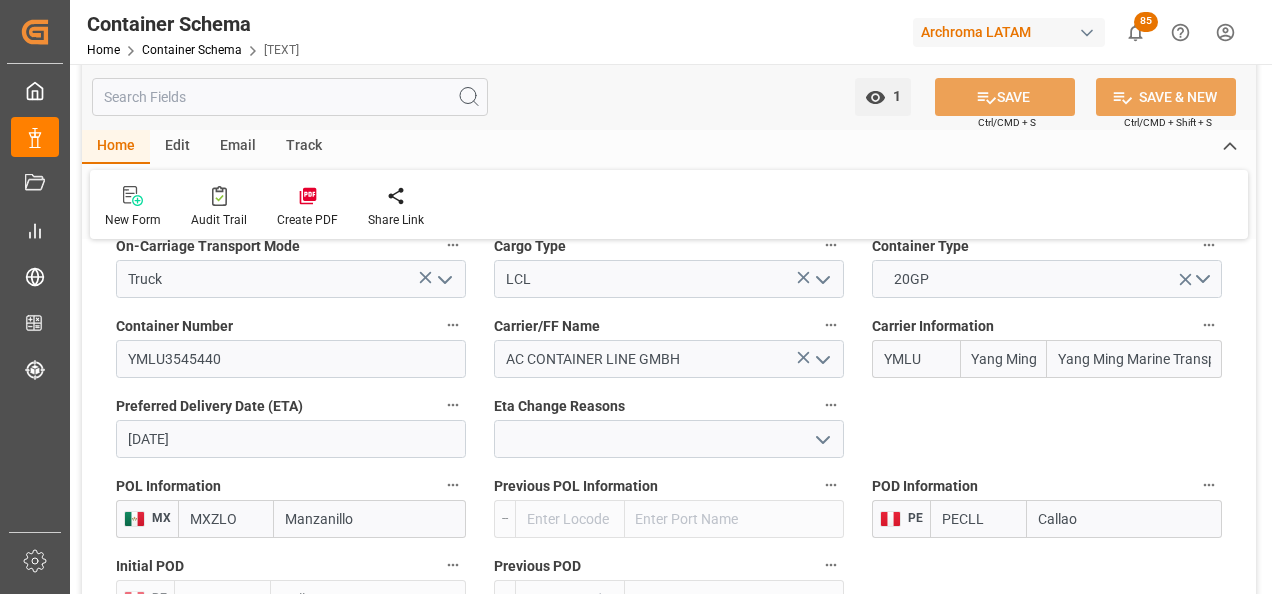 scroll, scrollTop: 2200, scrollLeft: 0, axis: vertical 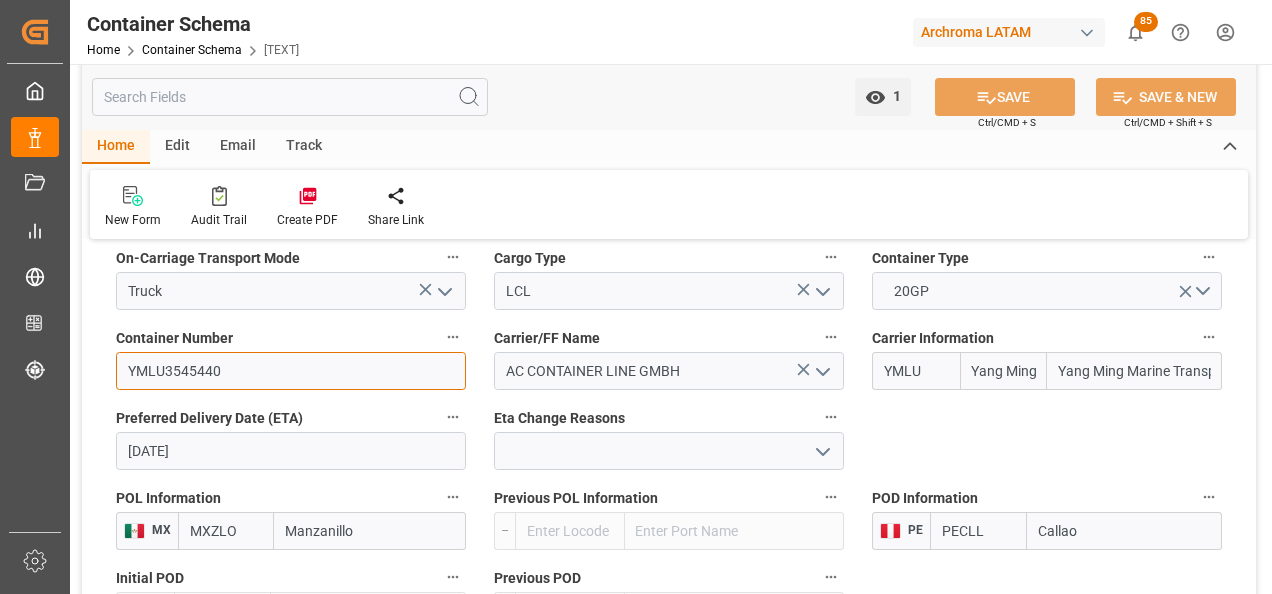 drag, startPoint x: 241, startPoint y: 371, endPoint x: 151, endPoint y: 374, distance: 90.04999 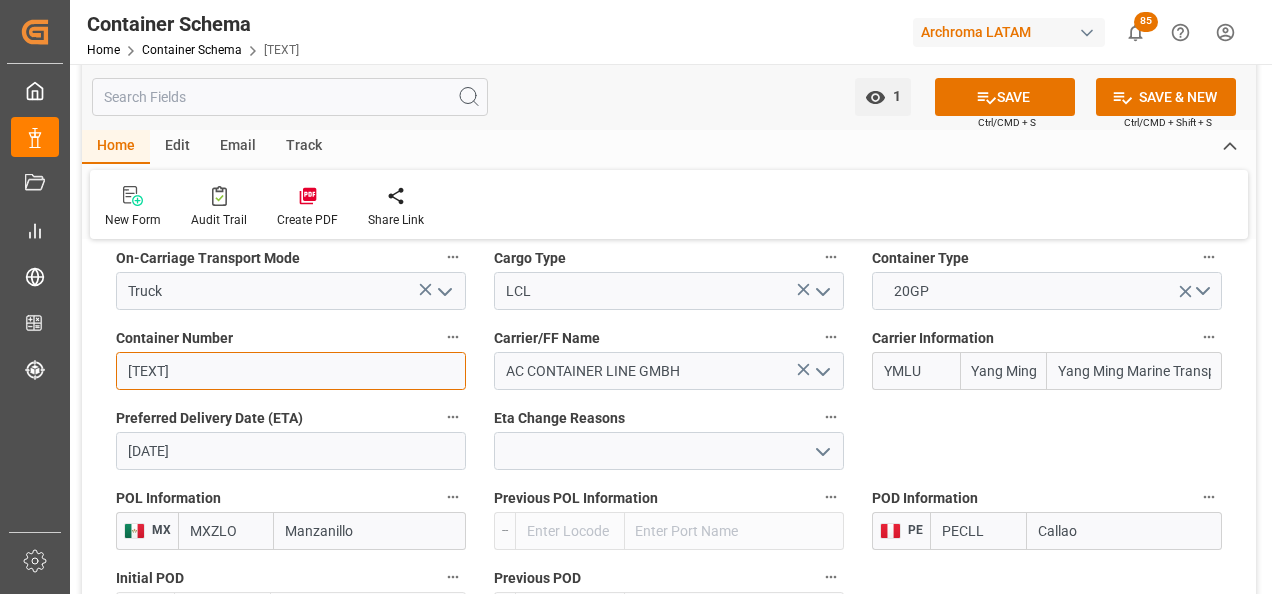 scroll, scrollTop: 2400, scrollLeft: 0, axis: vertical 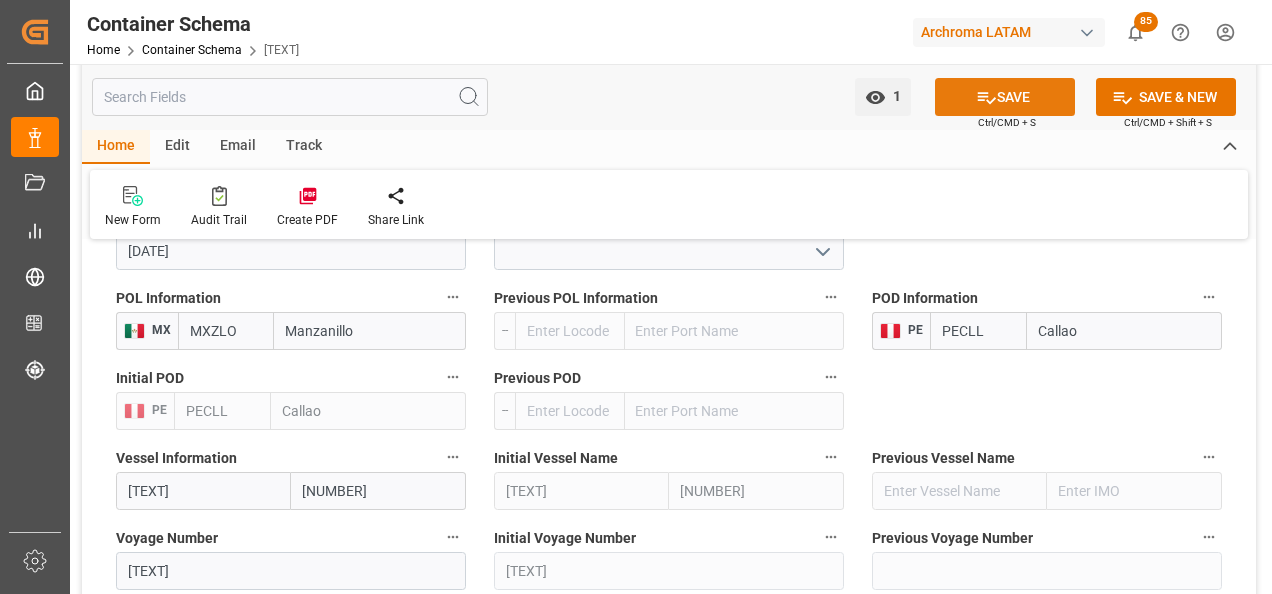 type on "[TEXT]" 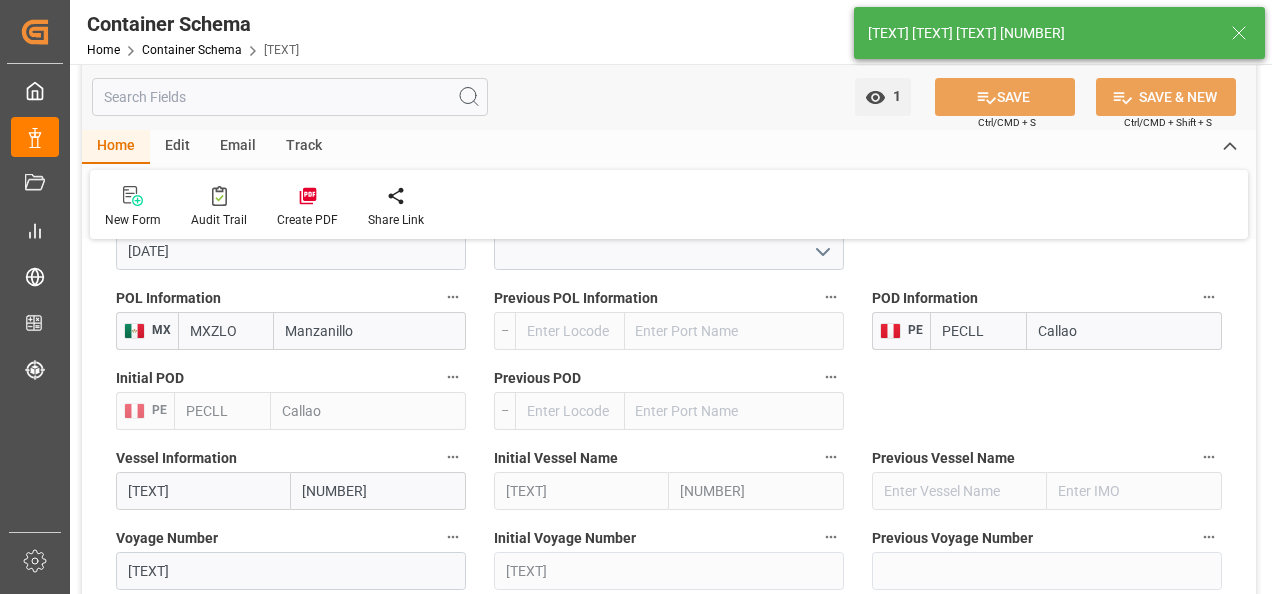 type on "[DATE] [TIME]" 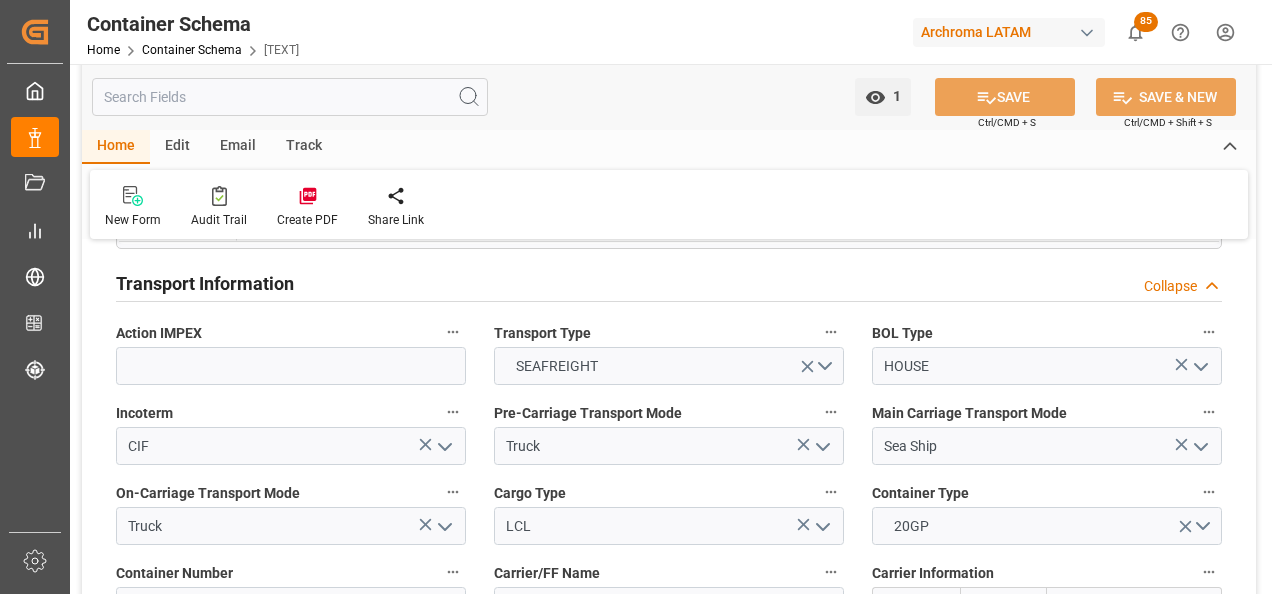 scroll, scrollTop: 2000, scrollLeft: 0, axis: vertical 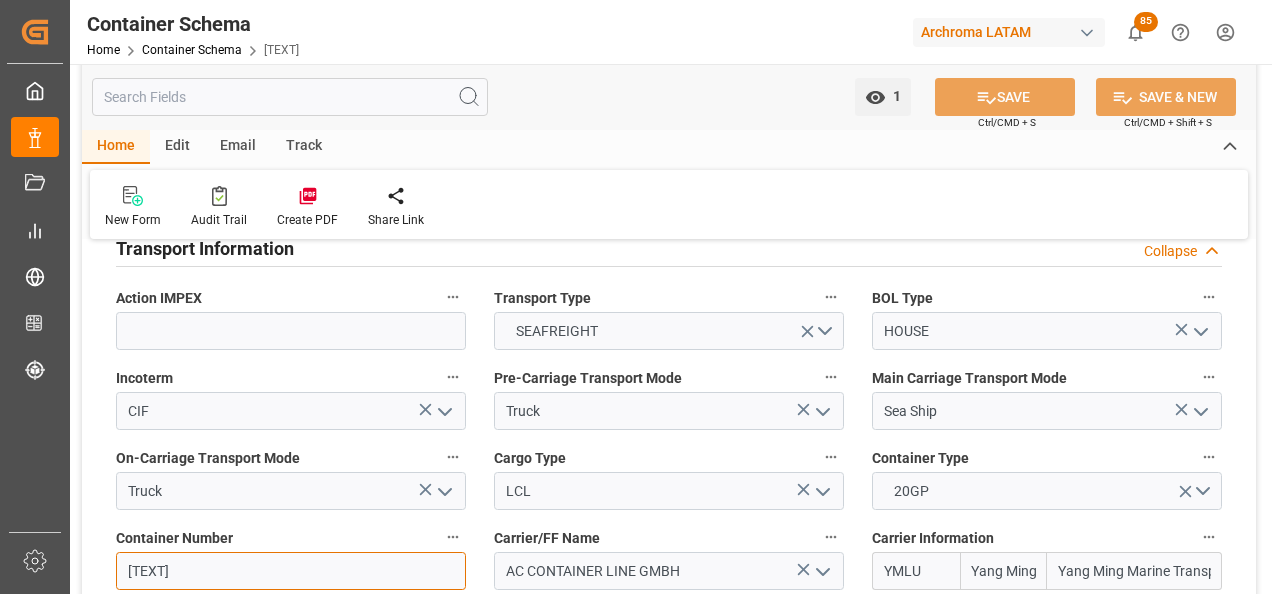 click on "[TEXT]" at bounding box center [291, 571] 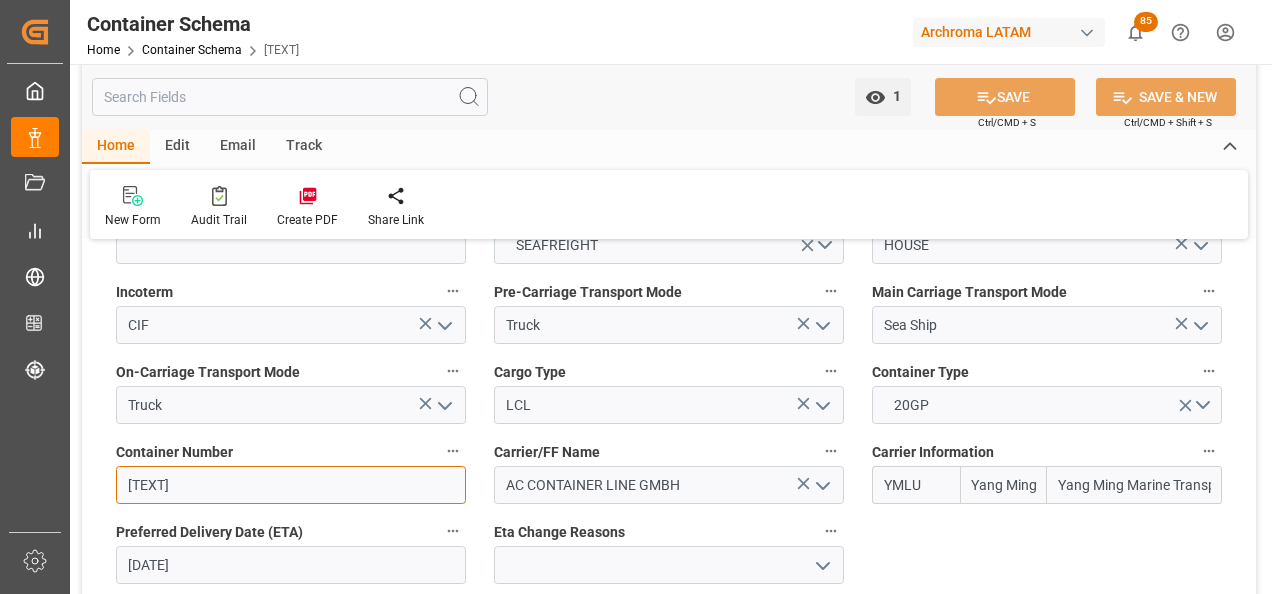 scroll, scrollTop: 2200, scrollLeft: 0, axis: vertical 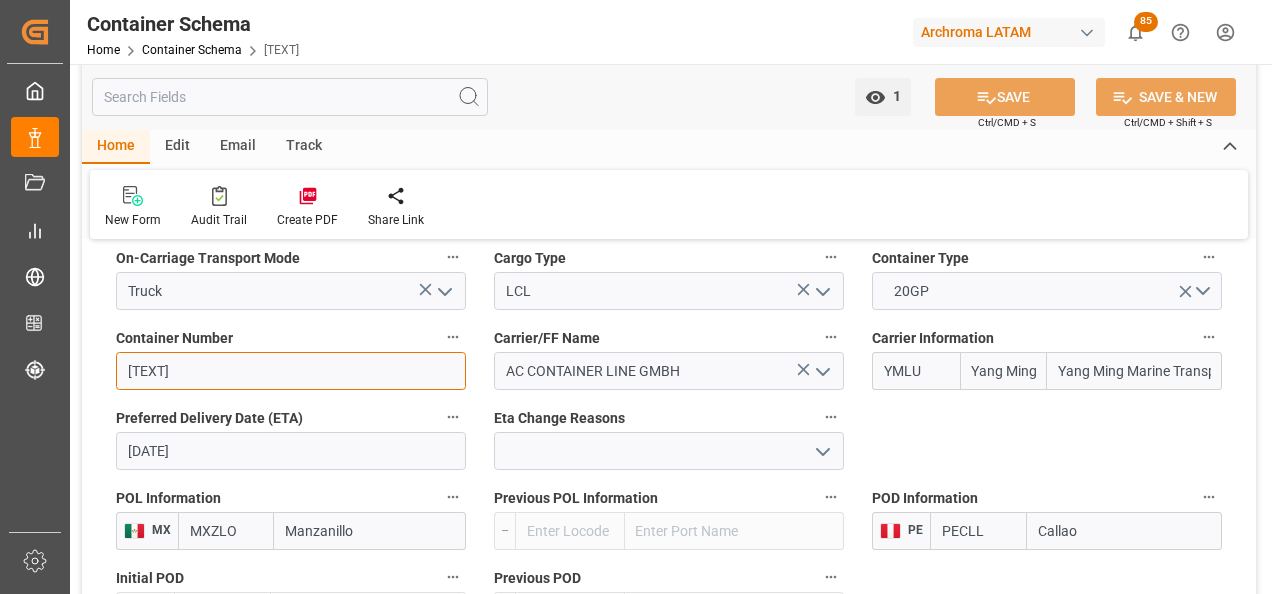 click on "[TEXT]" at bounding box center [291, 371] 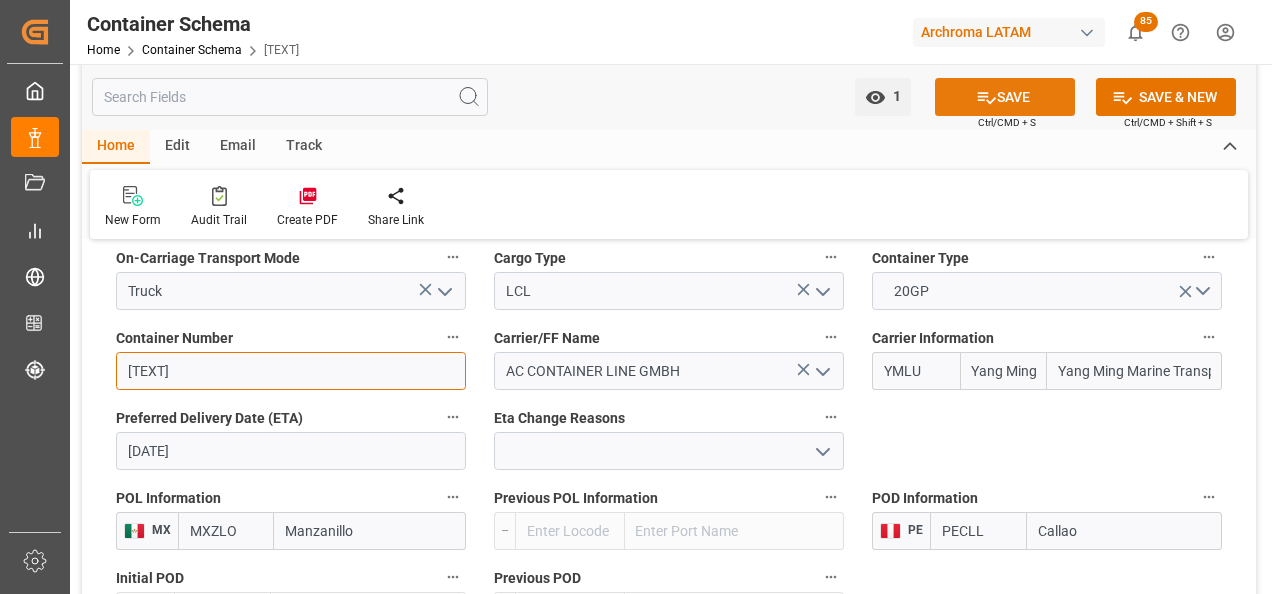 type on "[TEXT]" 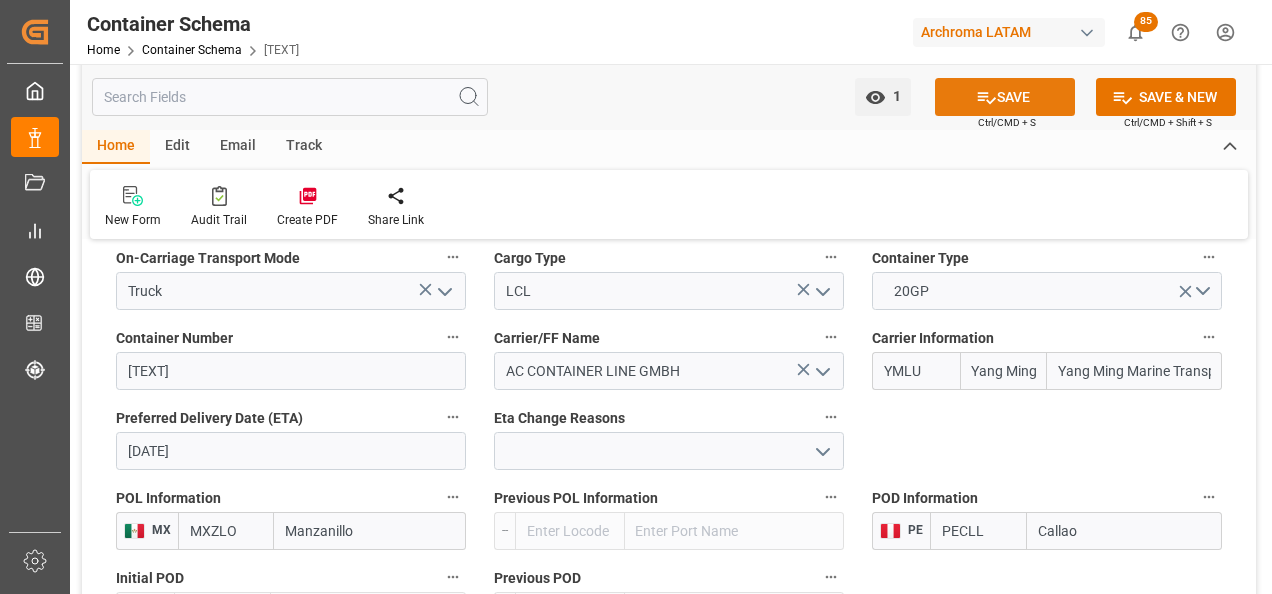 click on "SAVE" at bounding box center (1005, 97) 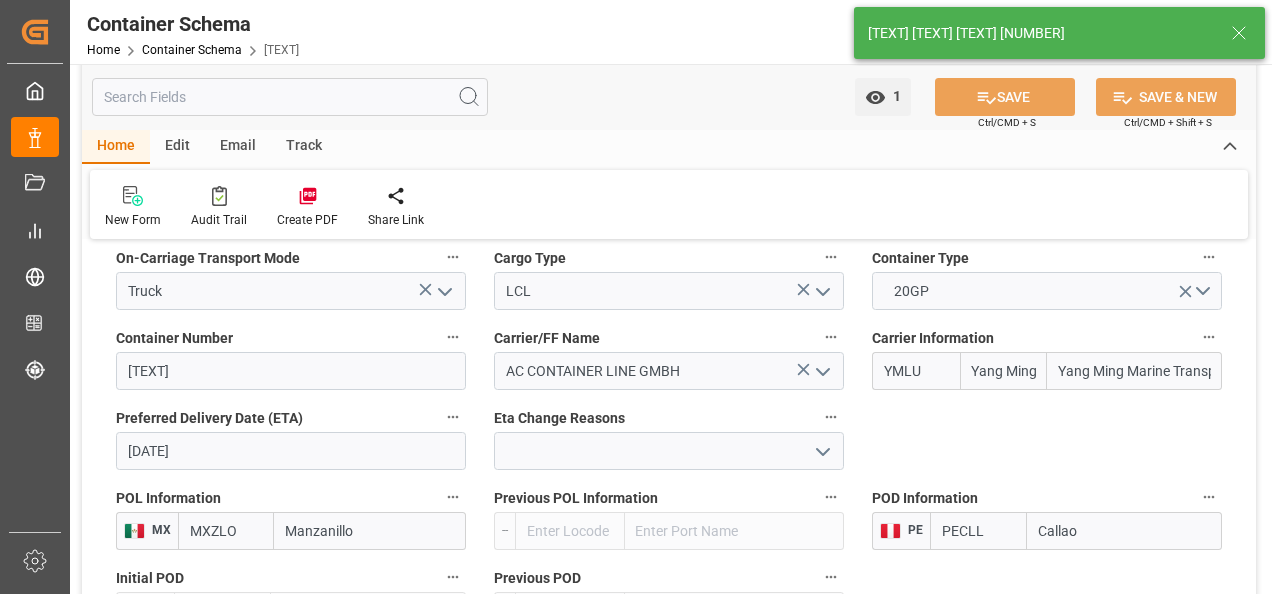 type on "[DATE] [TIME]" 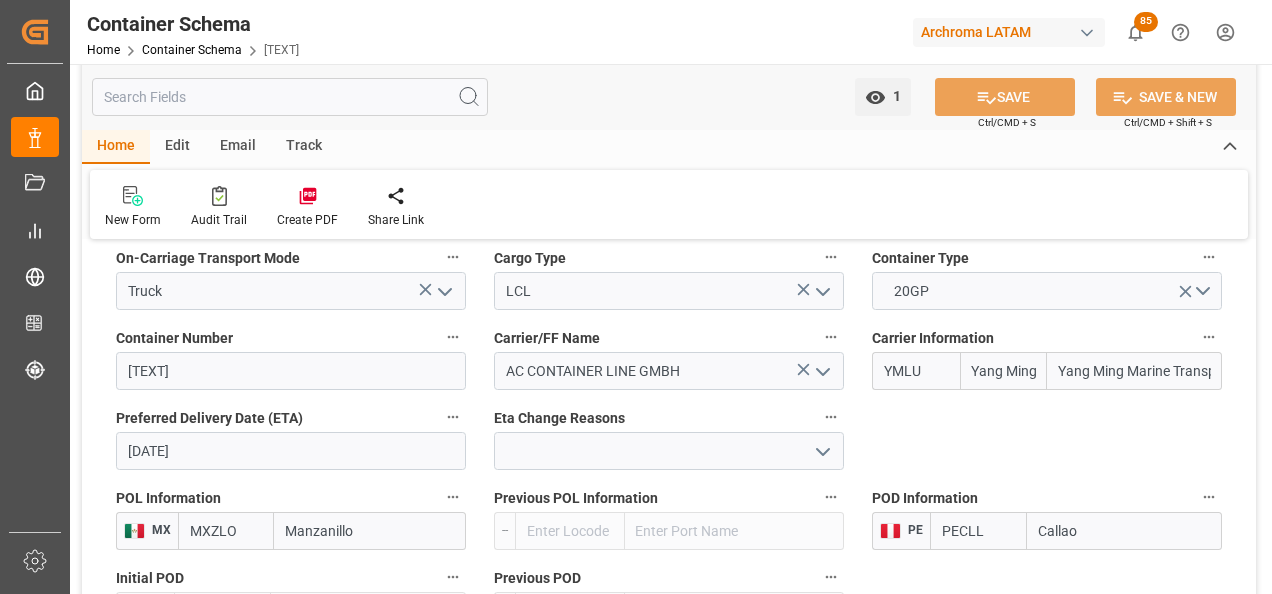 click on "[DATE]" at bounding box center [291, 451] 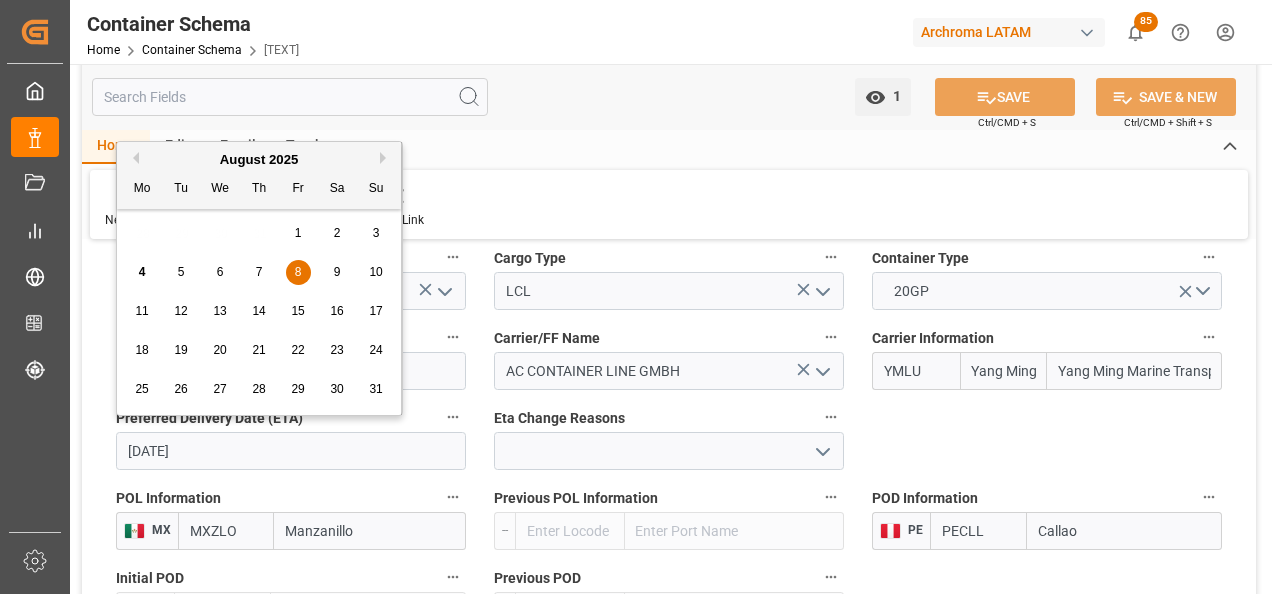 click on "9" at bounding box center (337, 273) 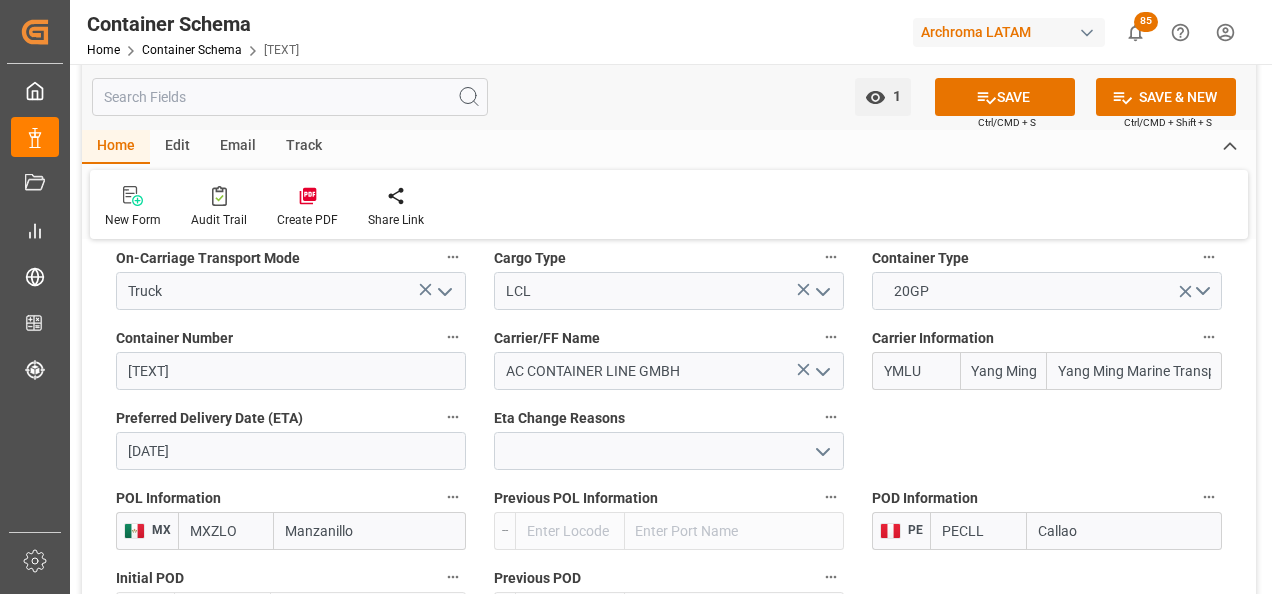 click 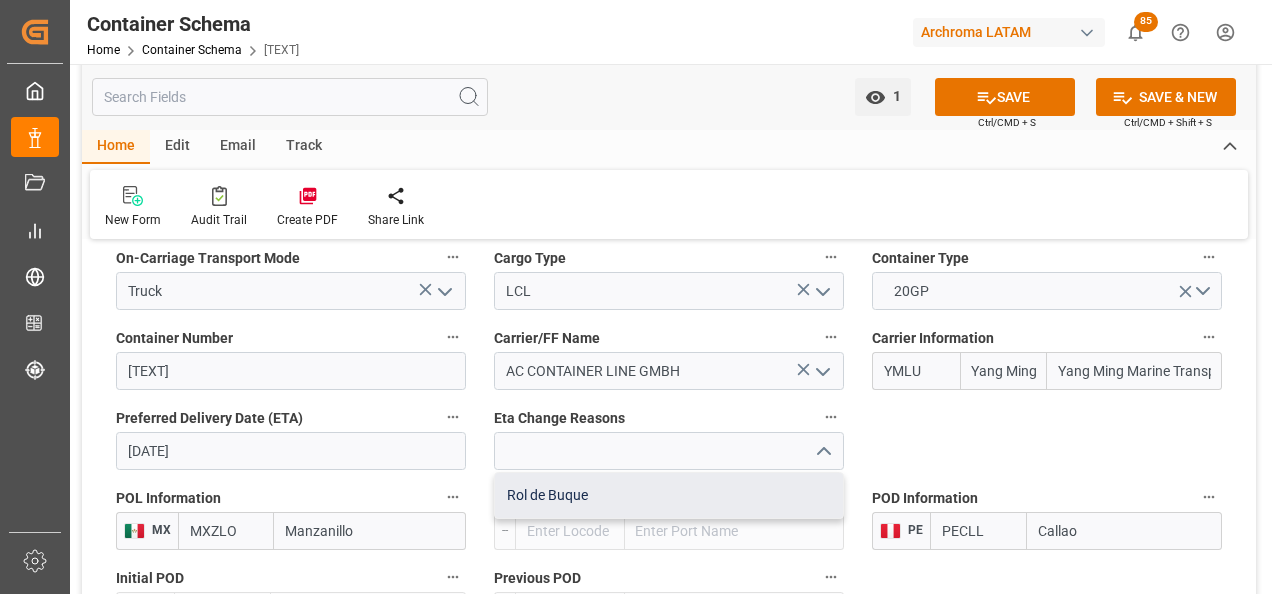 click on "Rol de Buque" at bounding box center [669, 495] 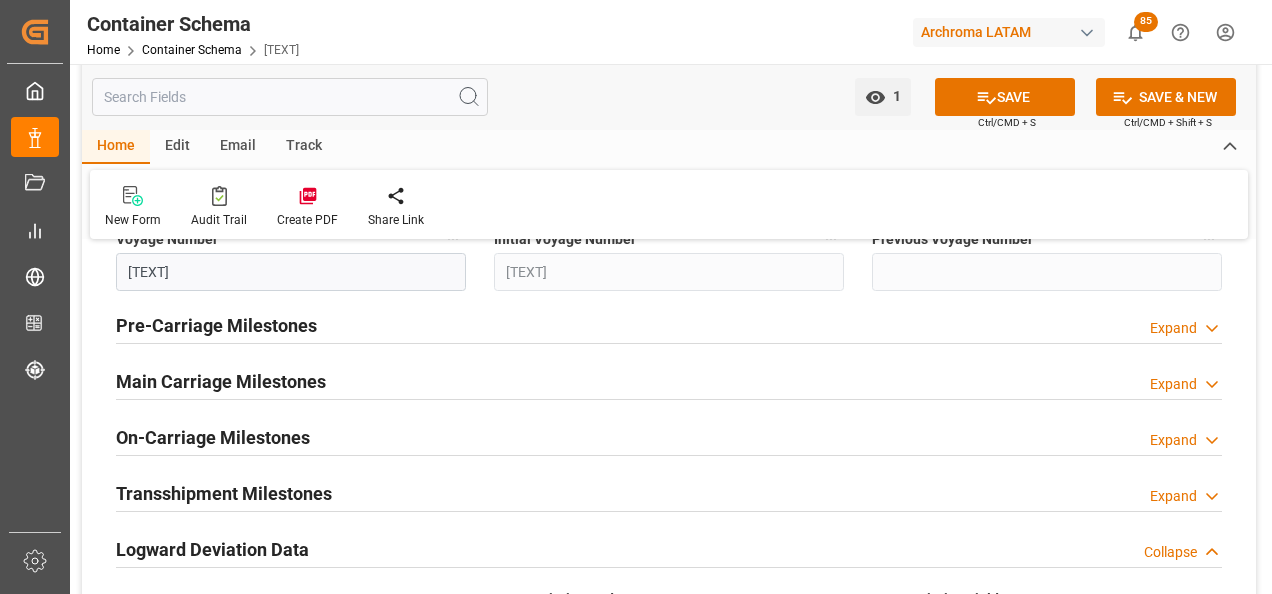 scroll, scrollTop: 2700, scrollLeft: 0, axis: vertical 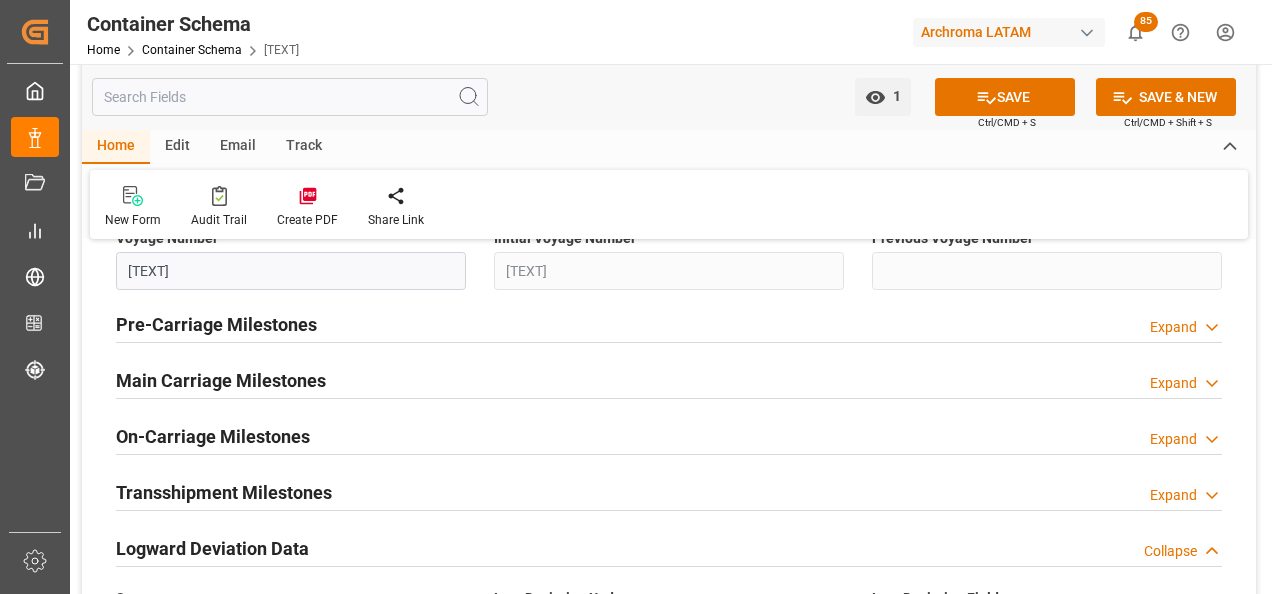 click on "Main Carriage Milestones" at bounding box center (221, 380) 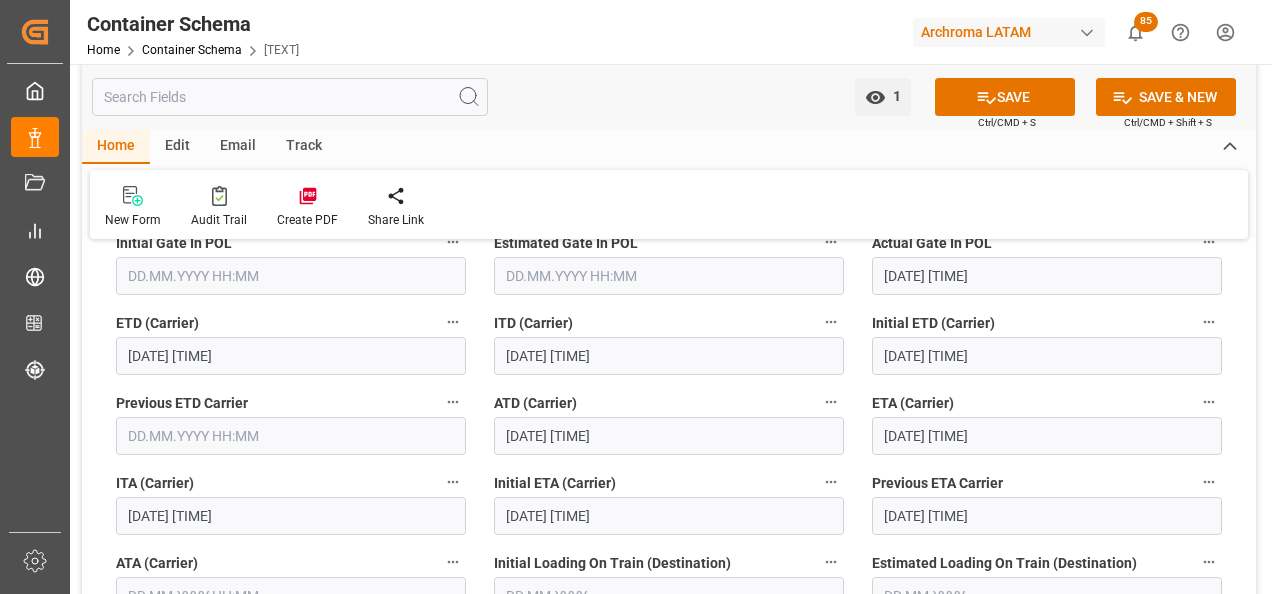 scroll, scrollTop: 2900, scrollLeft: 0, axis: vertical 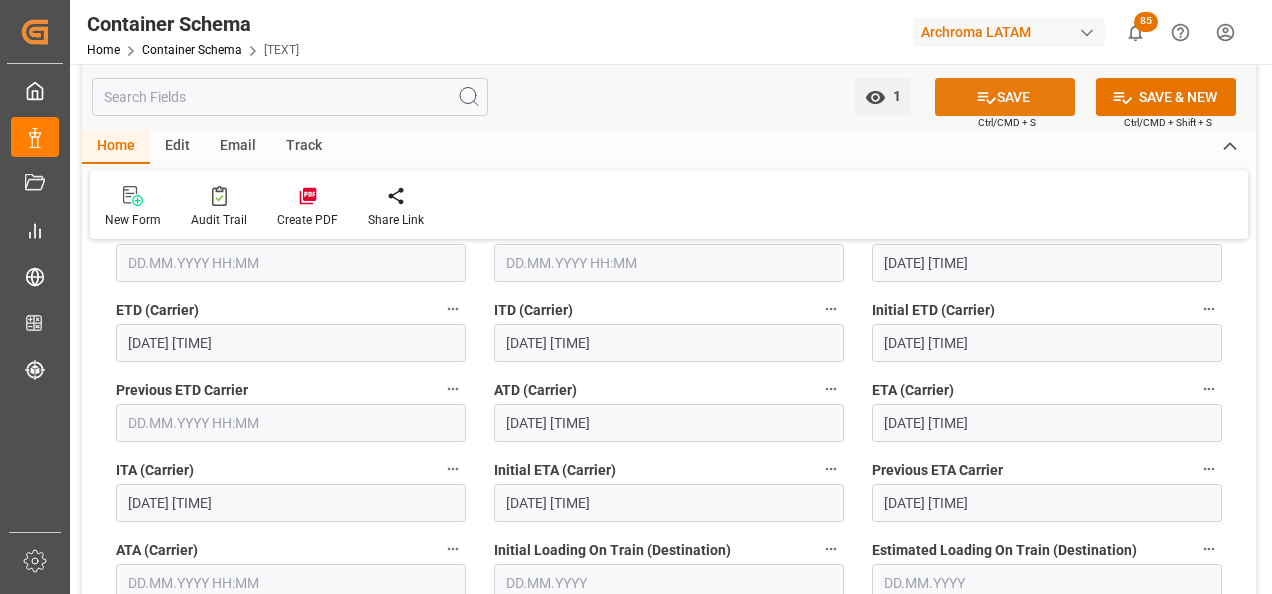click on "SAVE" at bounding box center (1005, 97) 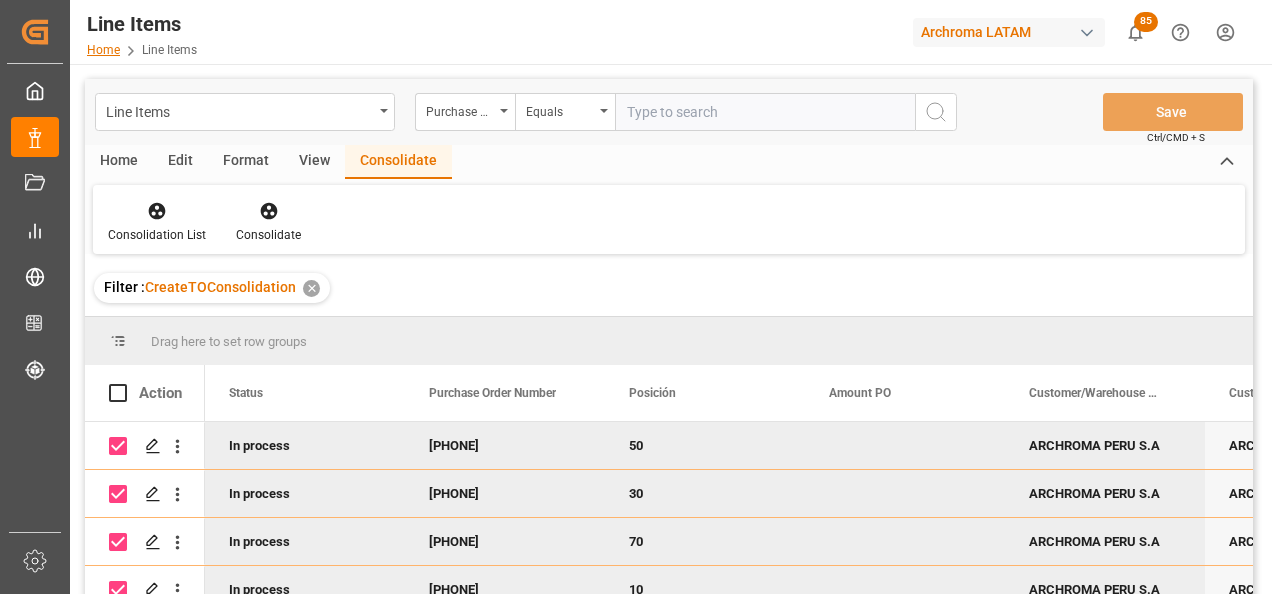 scroll, scrollTop: 0, scrollLeft: 0, axis: both 